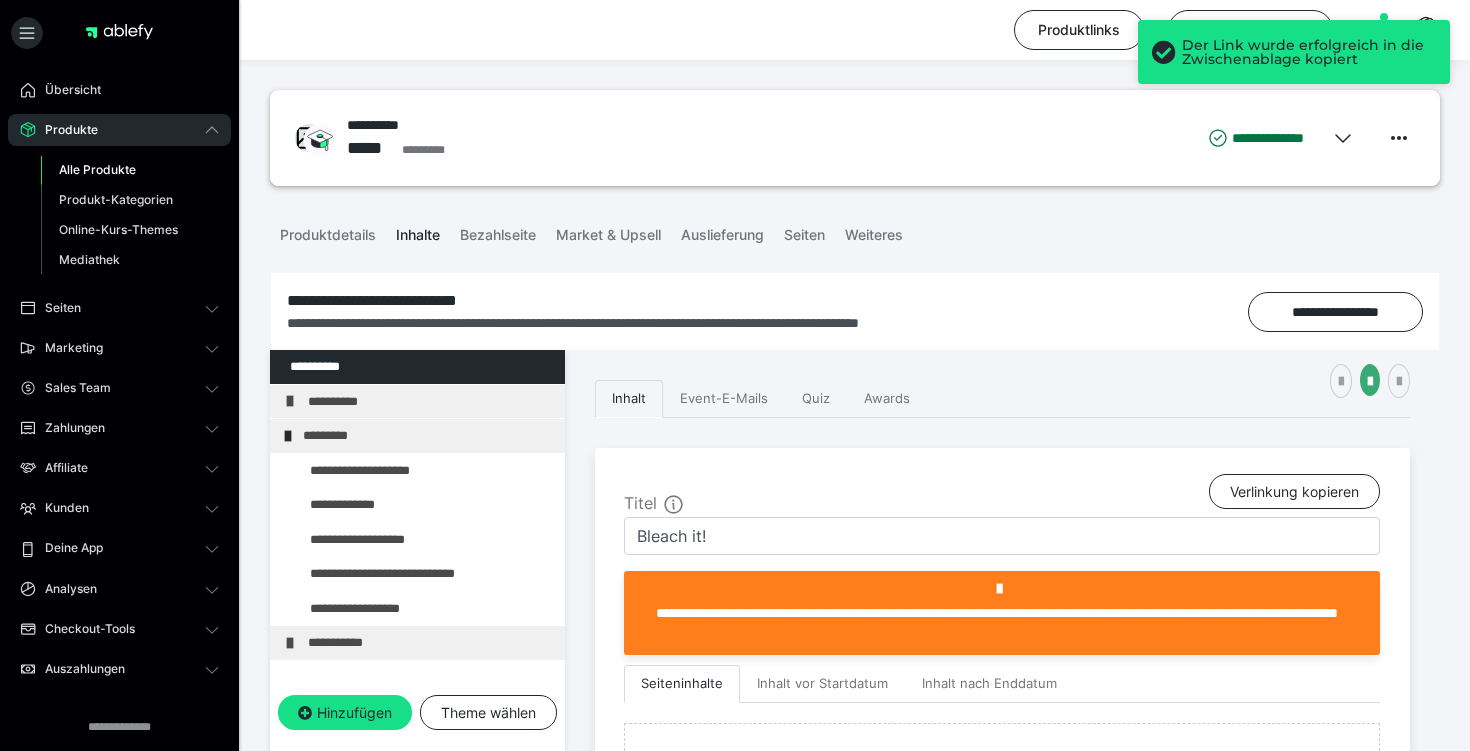 scroll, scrollTop: 0, scrollLeft: 0, axis: both 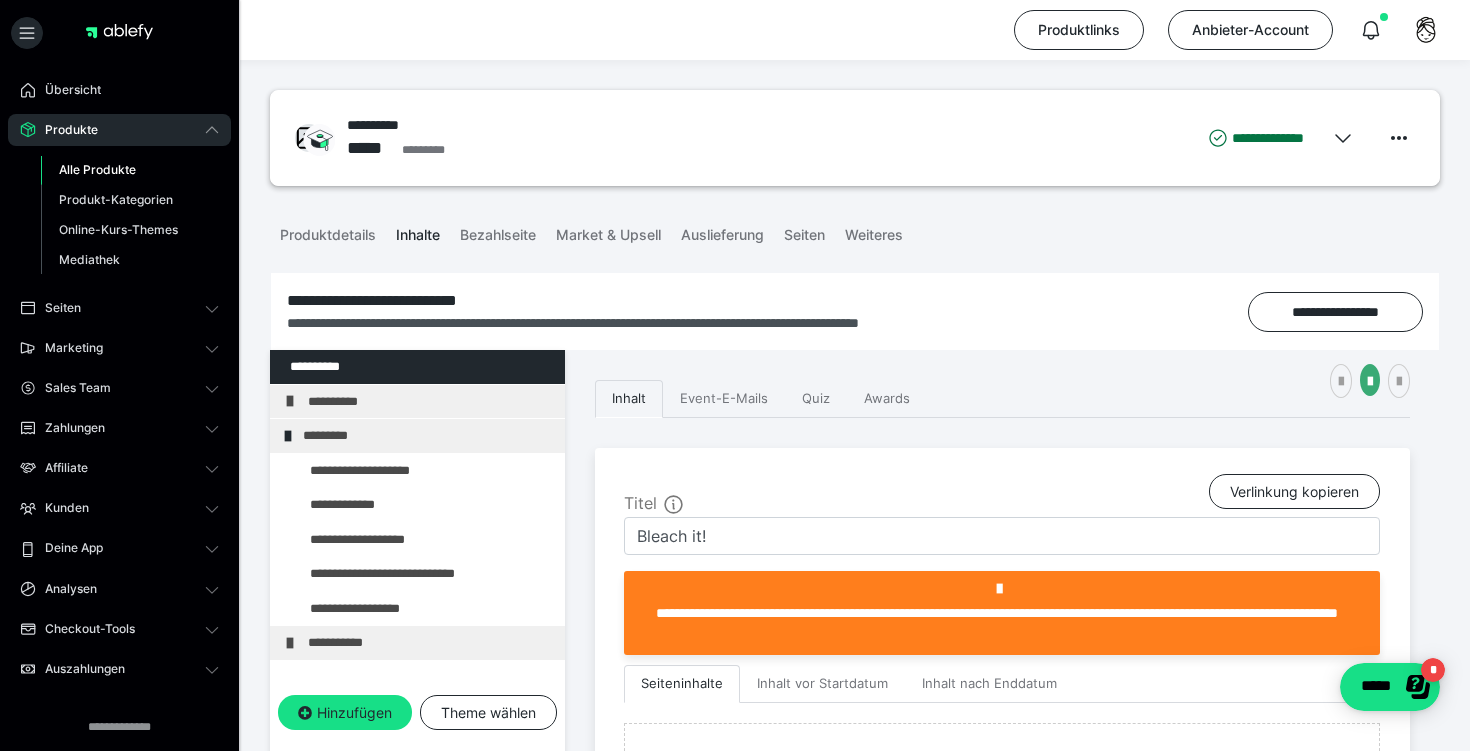 click on "Alle Produkte" at bounding box center [97, 169] 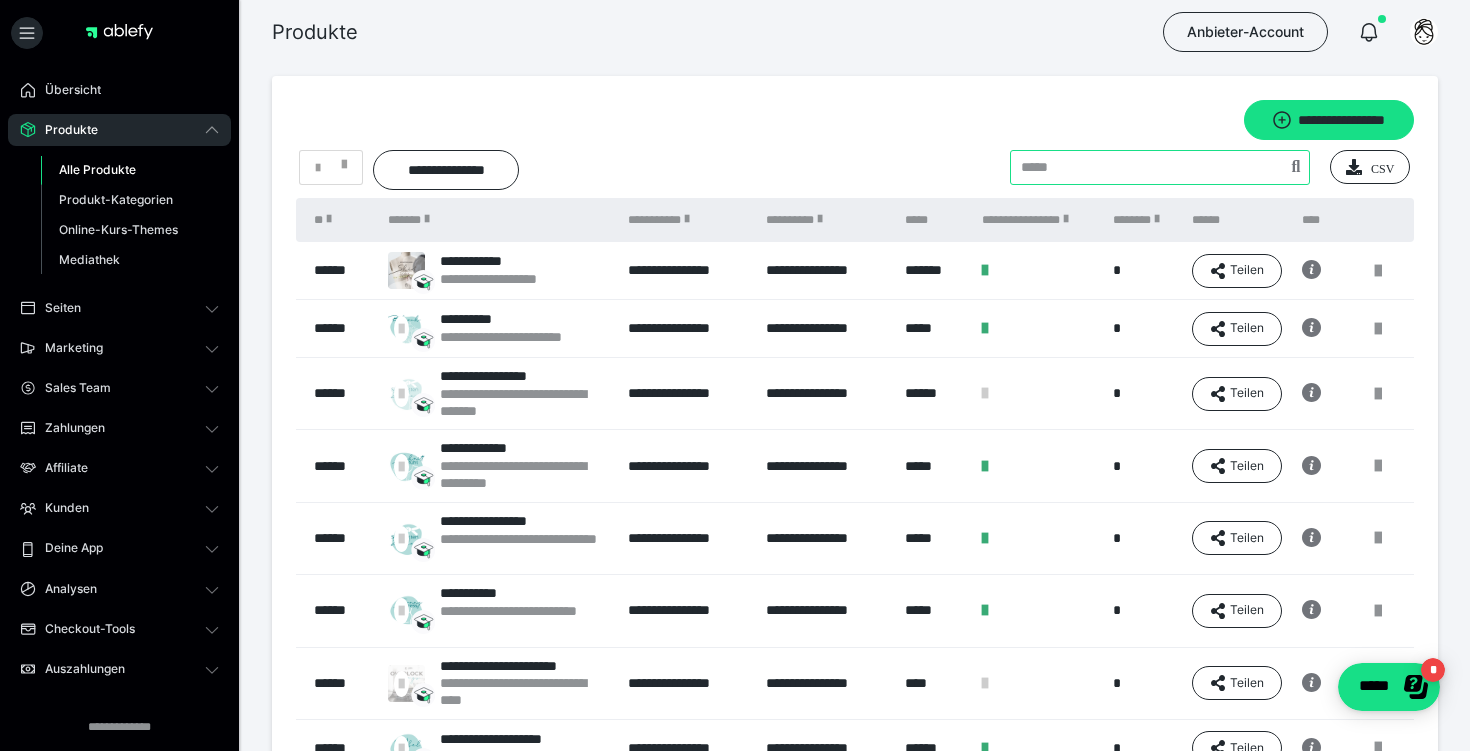 click at bounding box center [1160, 167] 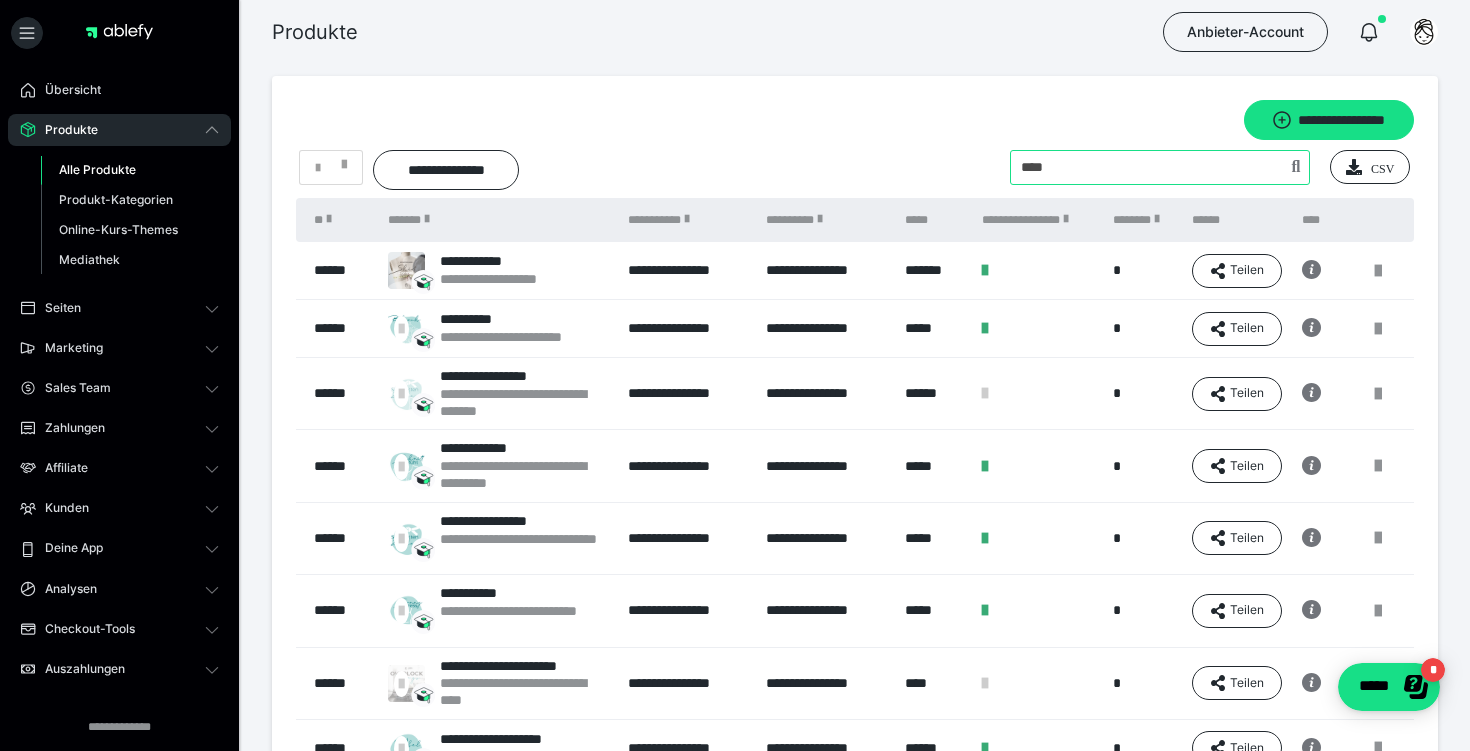 type on "****" 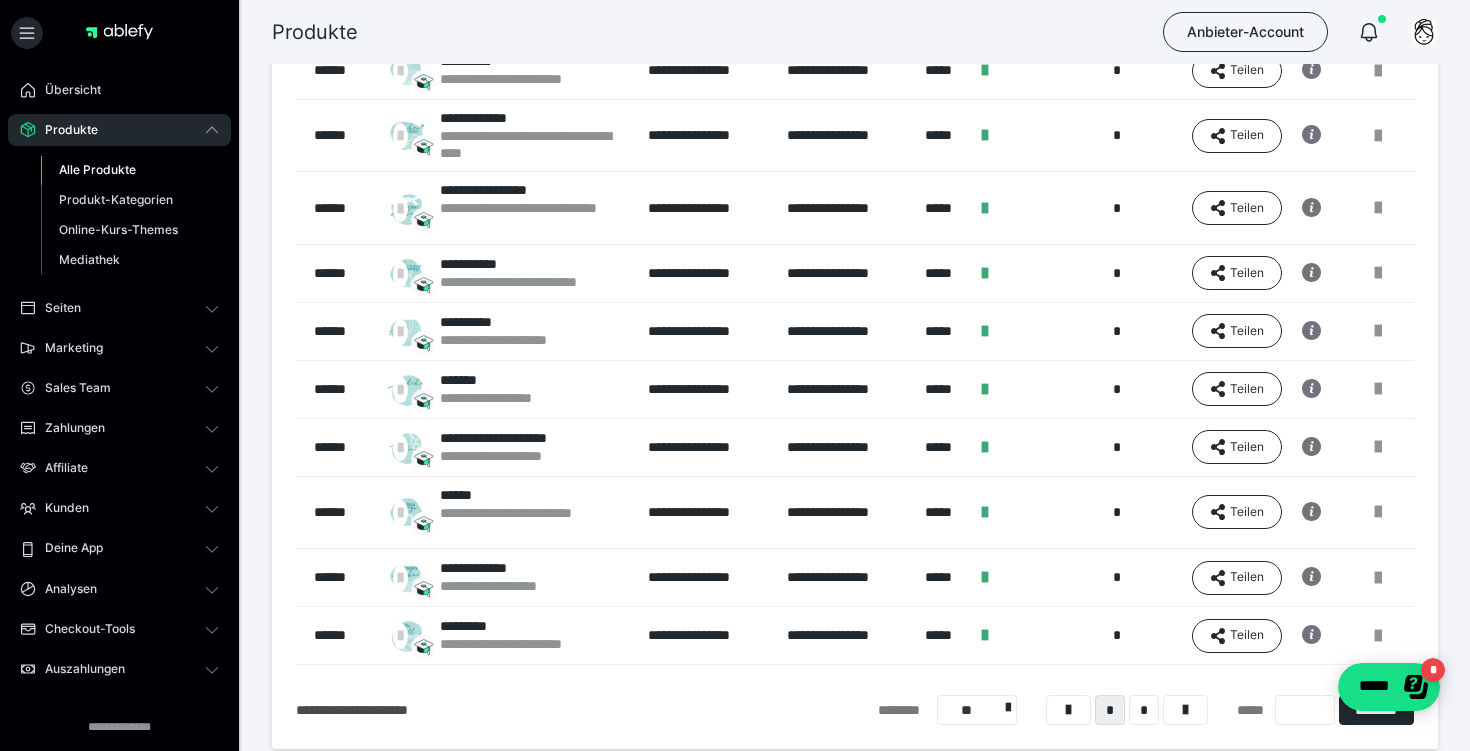 scroll, scrollTop: 322, scrollLeft: 0, axis: vertical 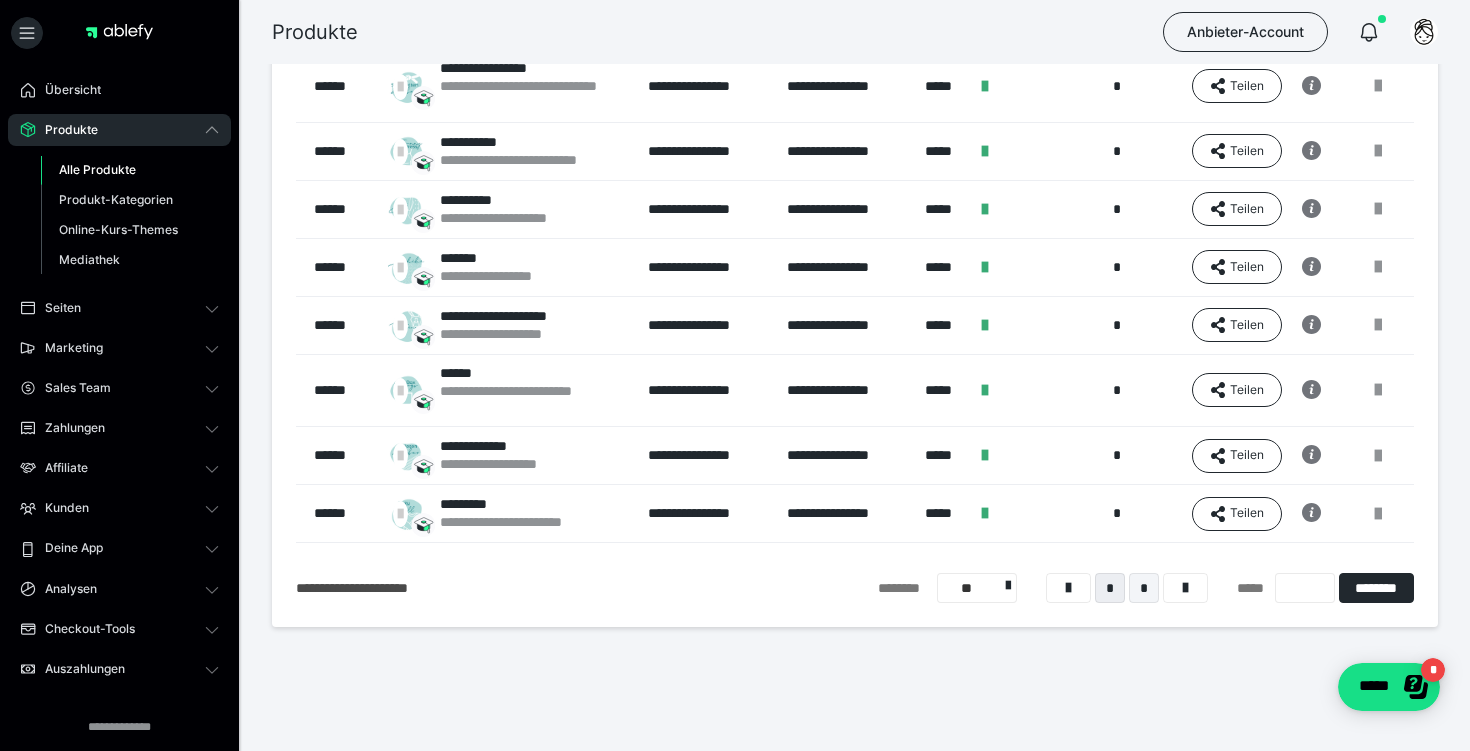 click on "*" at bounding box center (1144, 588) 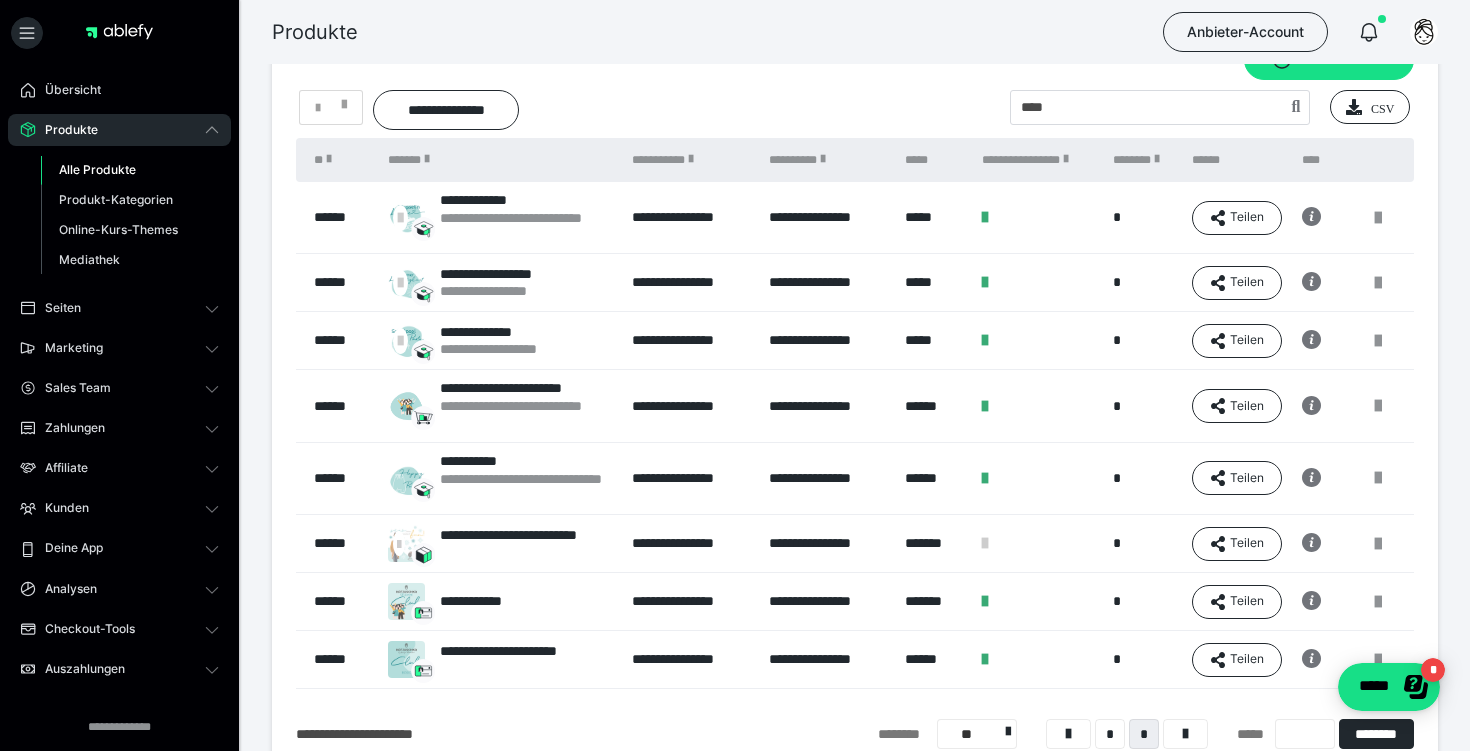 scroll, scrollTop: 206, scrollLeft: 0, axis: vertical 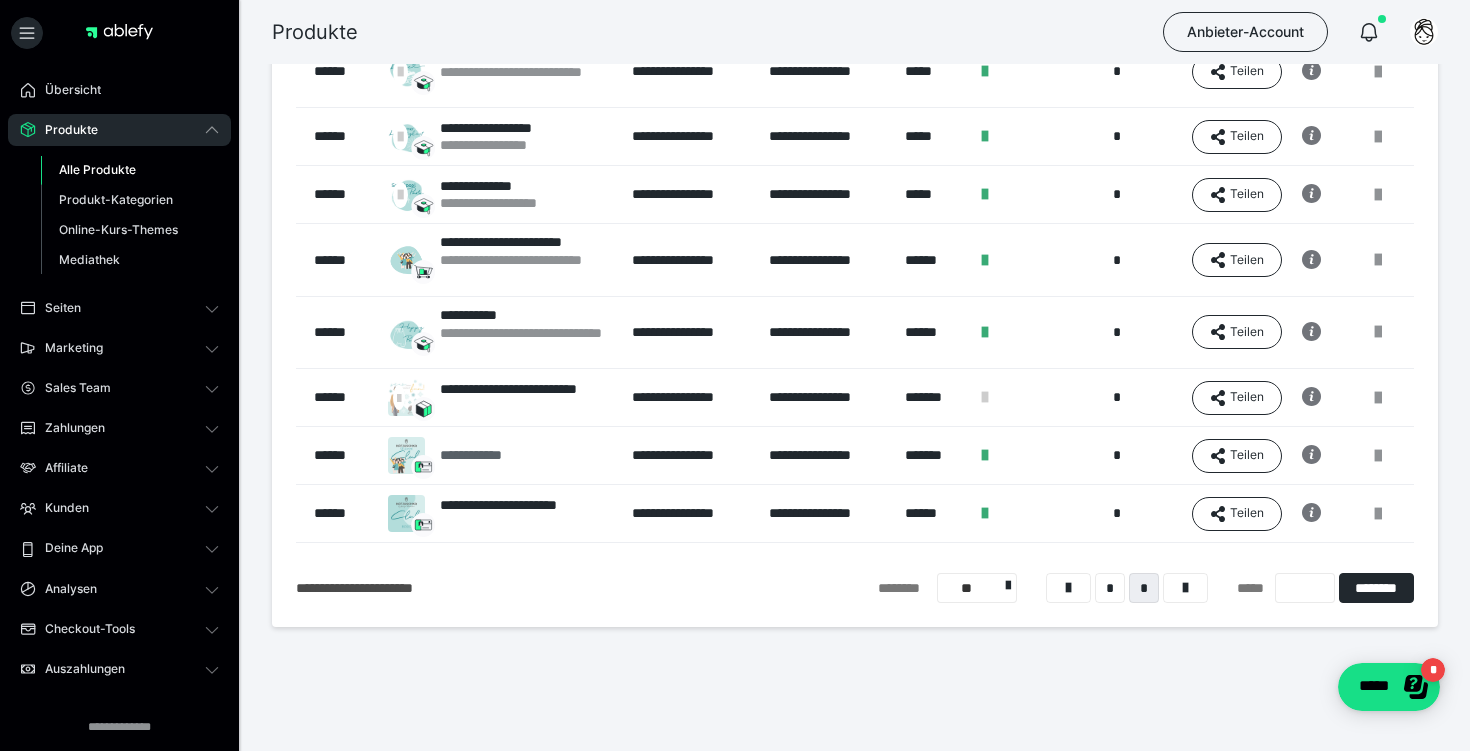 click on "**********" at bounding box center (484, 455) 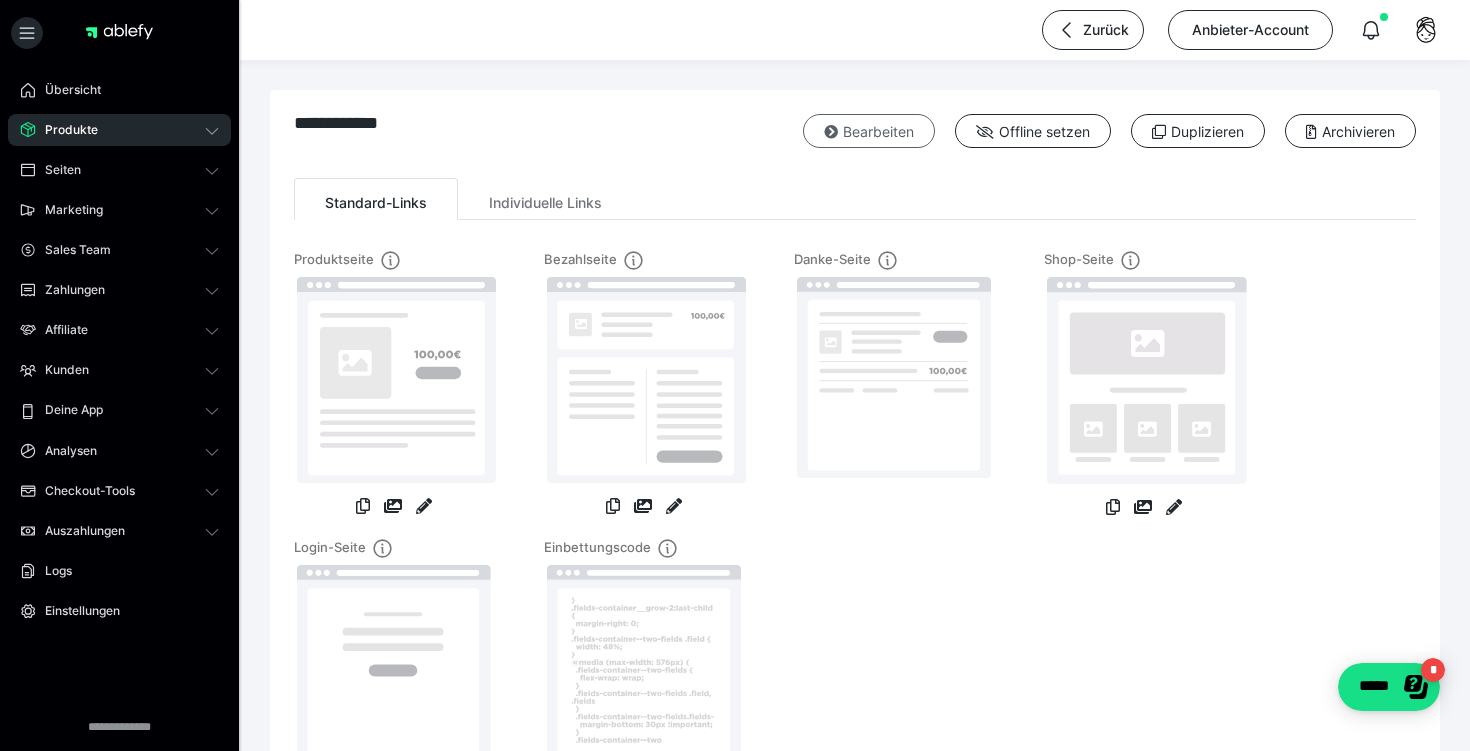 click on "Bearbeiten" at bounding box center [869, 131] 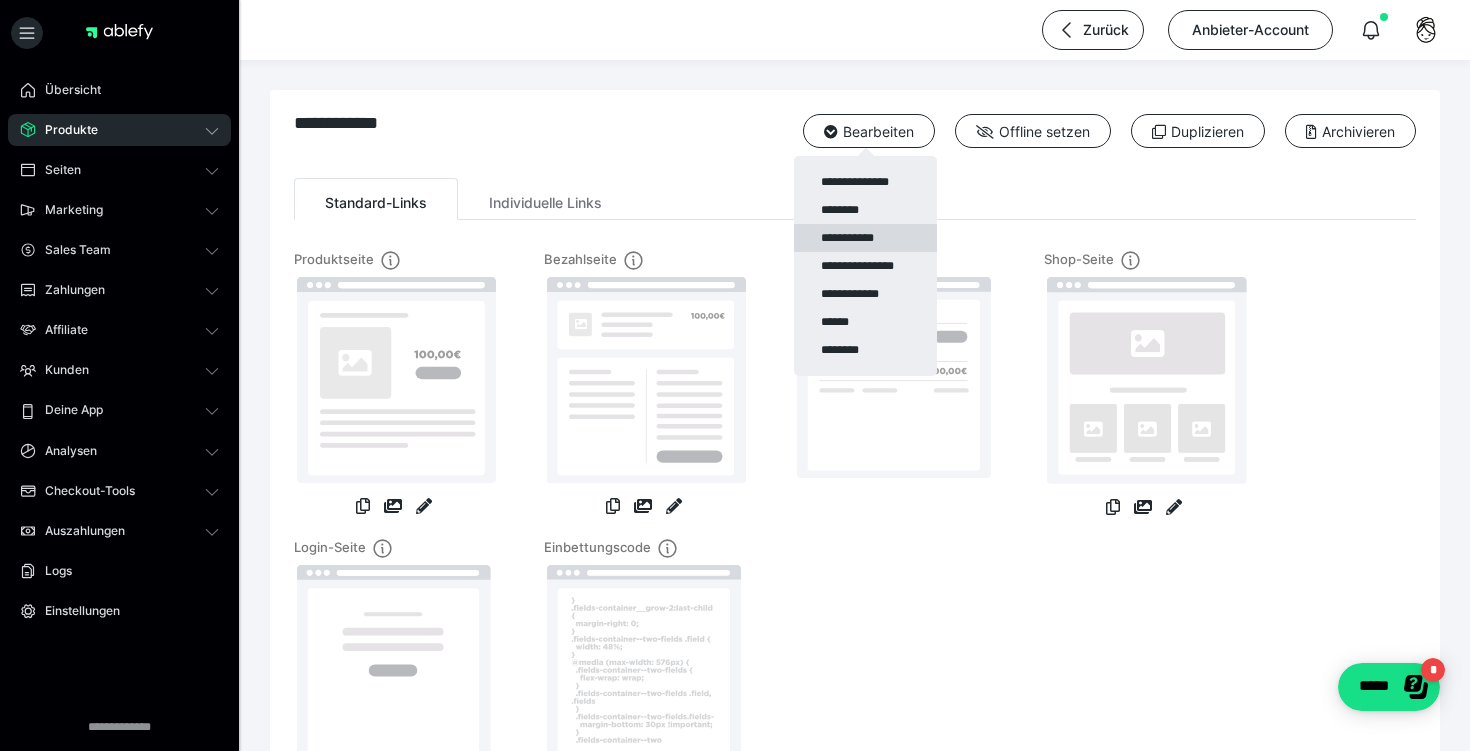 click on "**********" at bounding box center [865, 238] 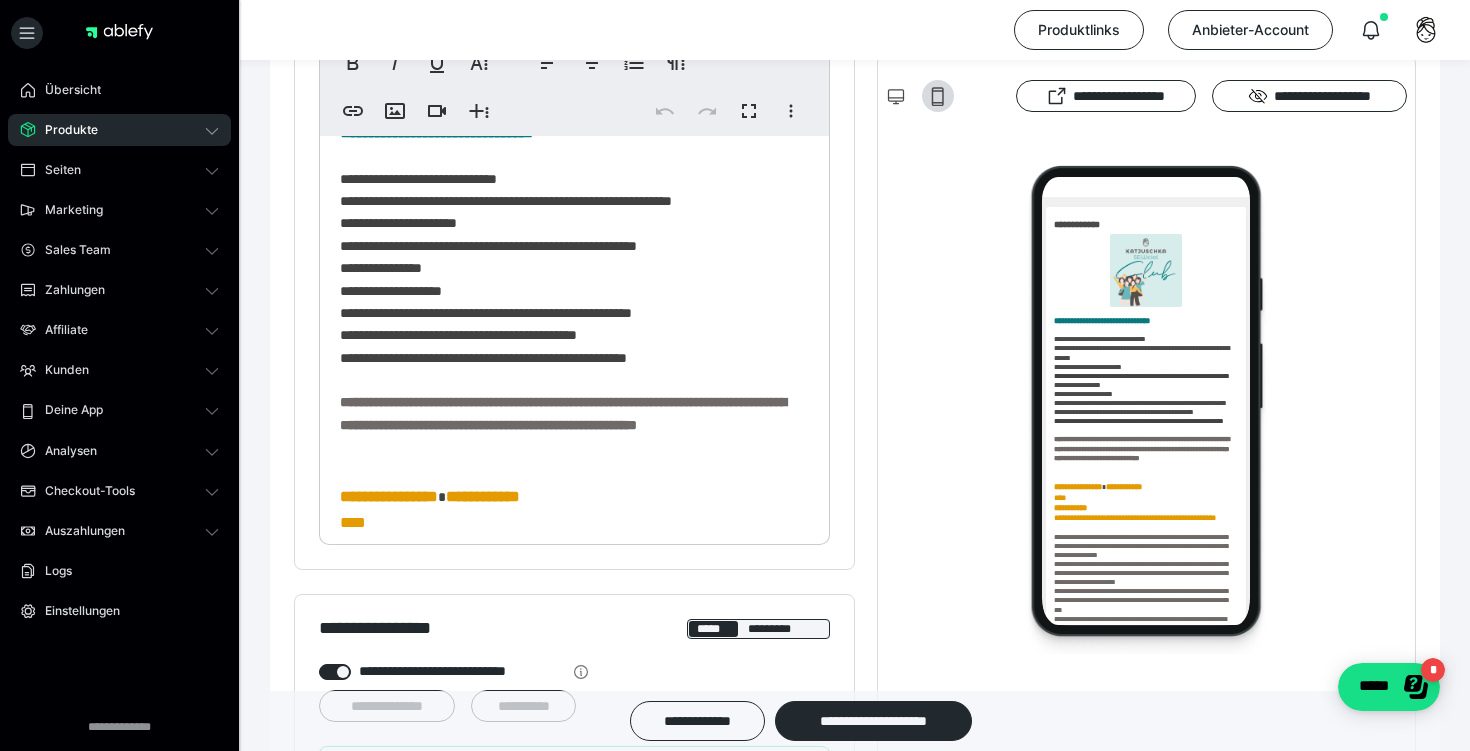 scroll, scrollTop: 0, scrollLeft: 0, axis: both 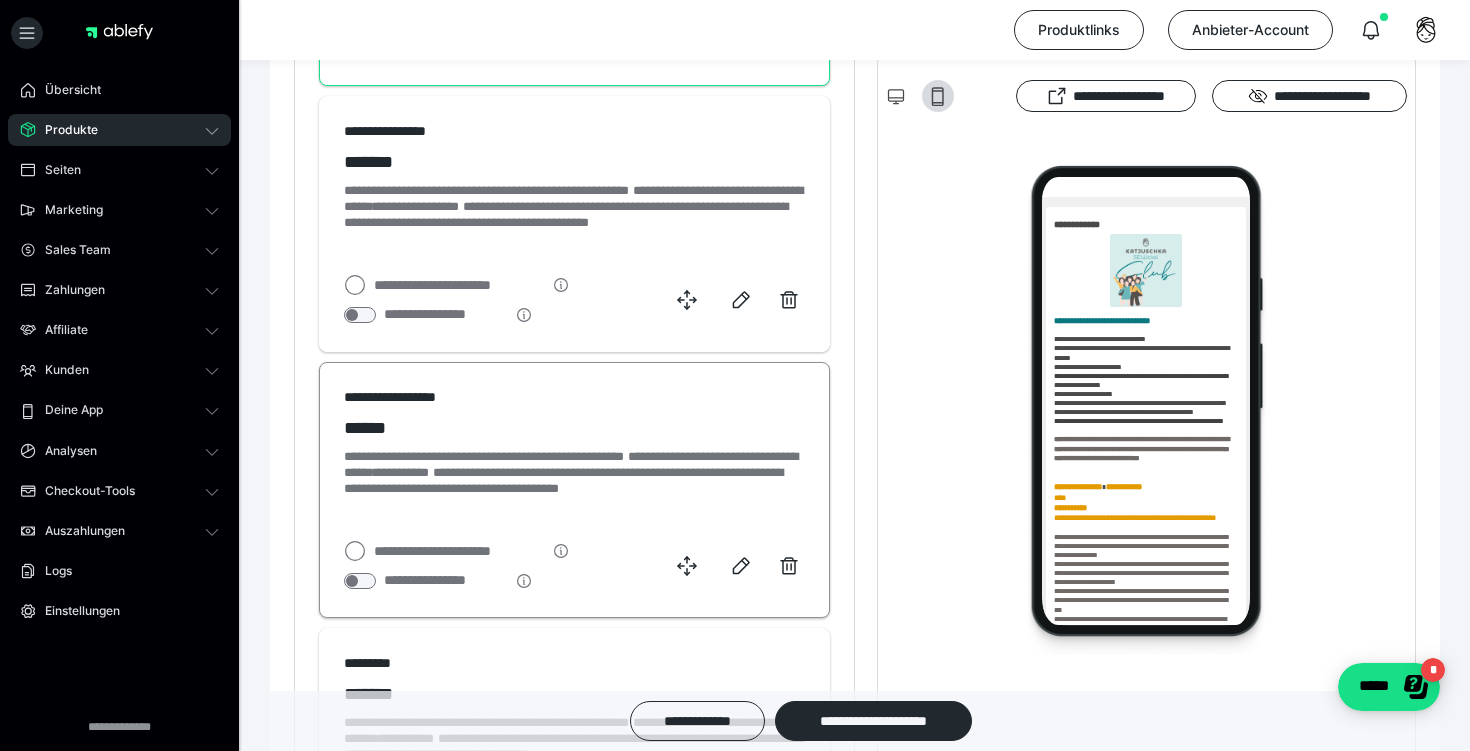 click on "**********" at bounding box center (574, 481) 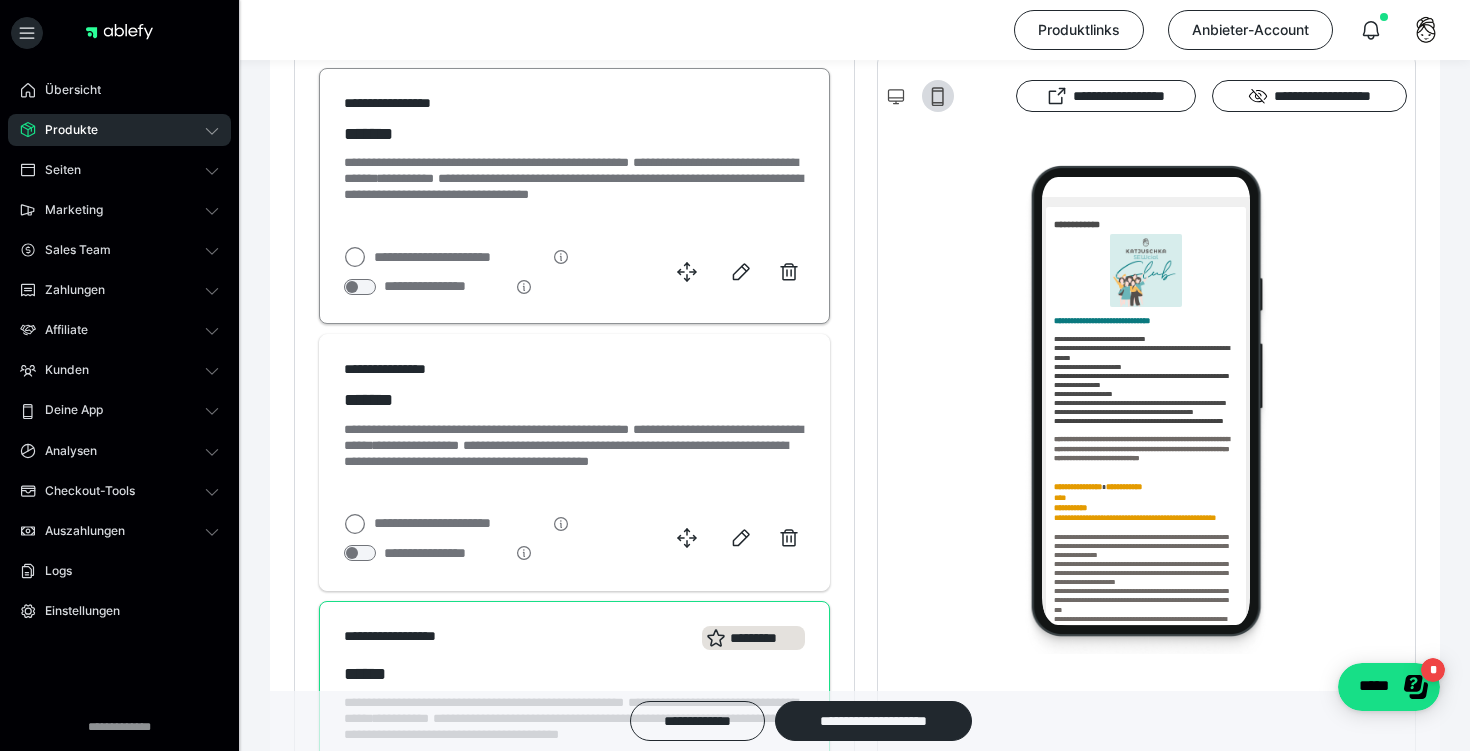 scroll, scrollTop: 1349, scrollLeft: 0, axis: vertical 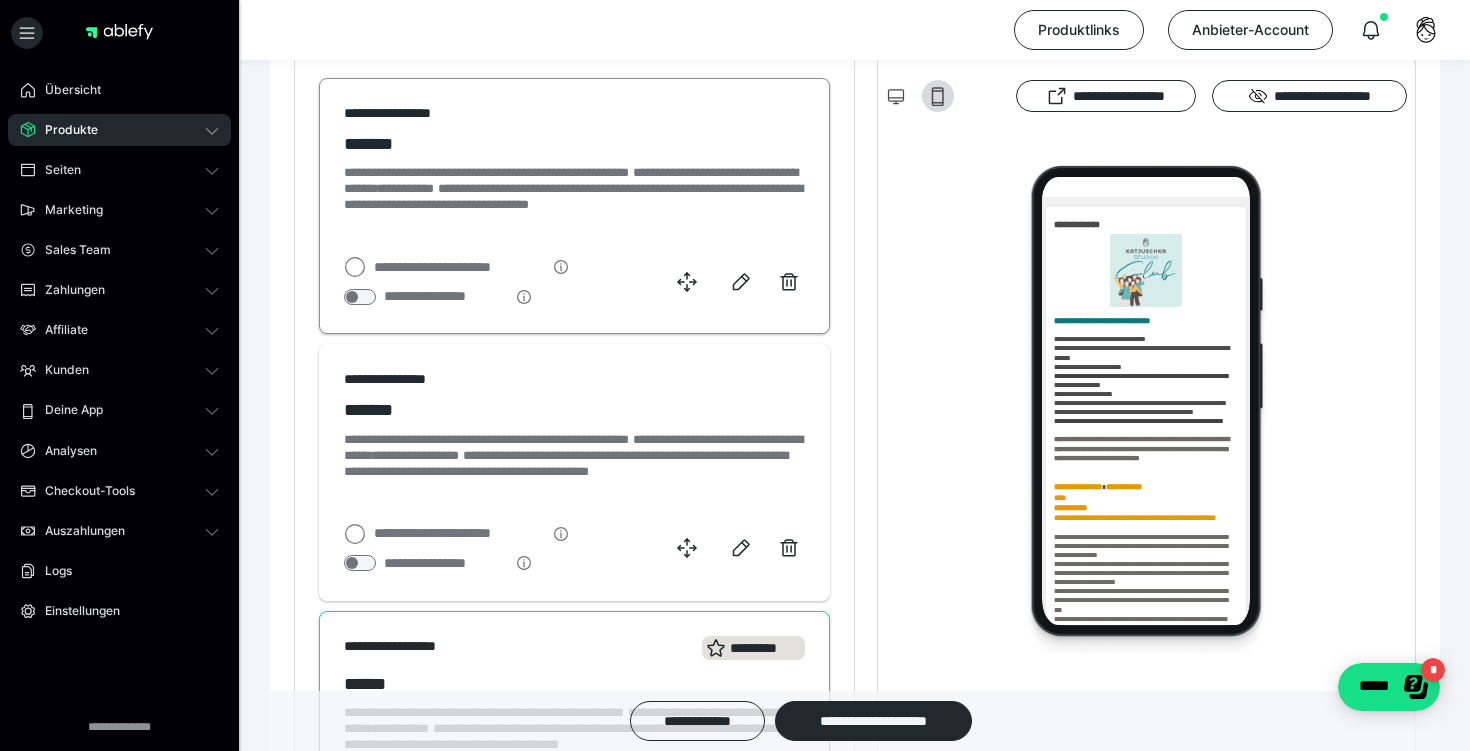 click on "**********" at bounding box center [486, 172] 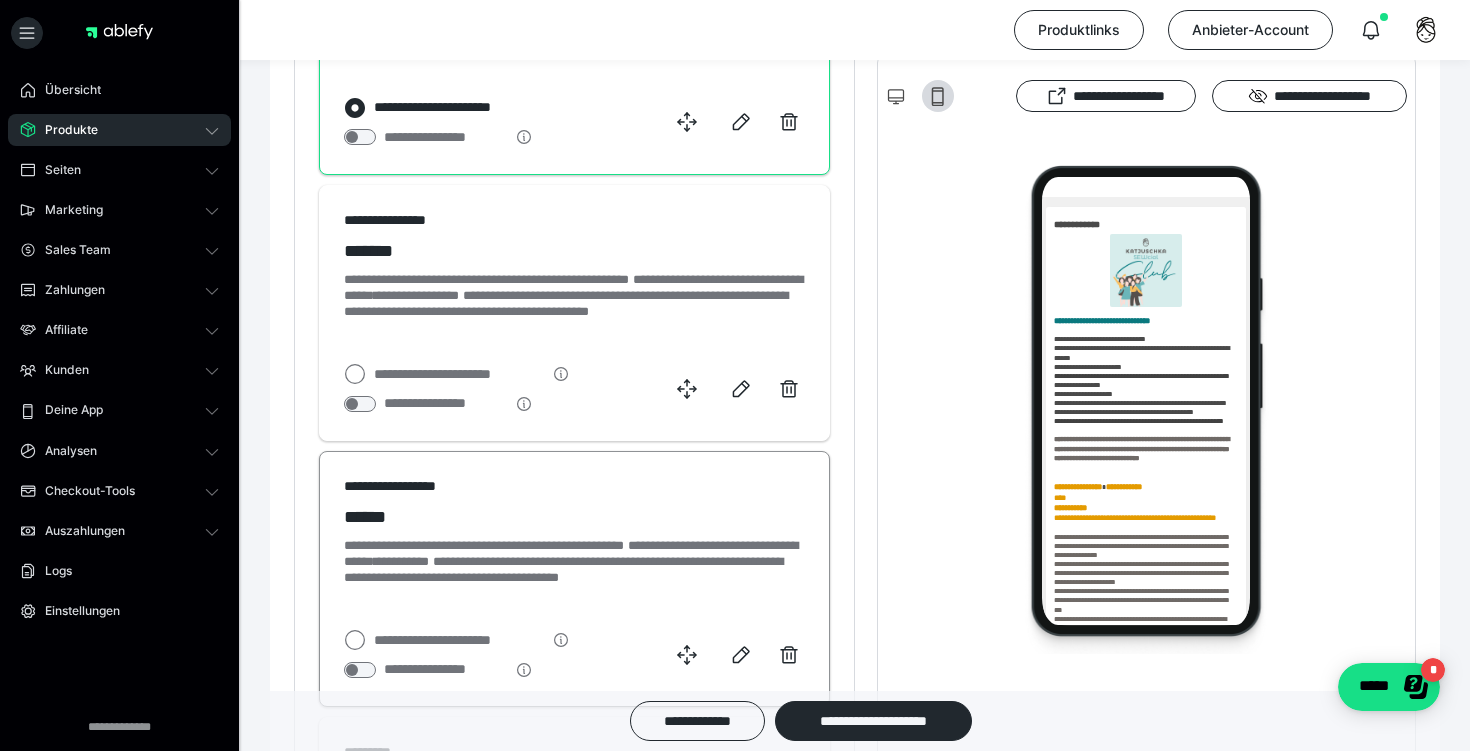 scroll, scrollTop: 1588, scrollLeft: 0, axis: vertical 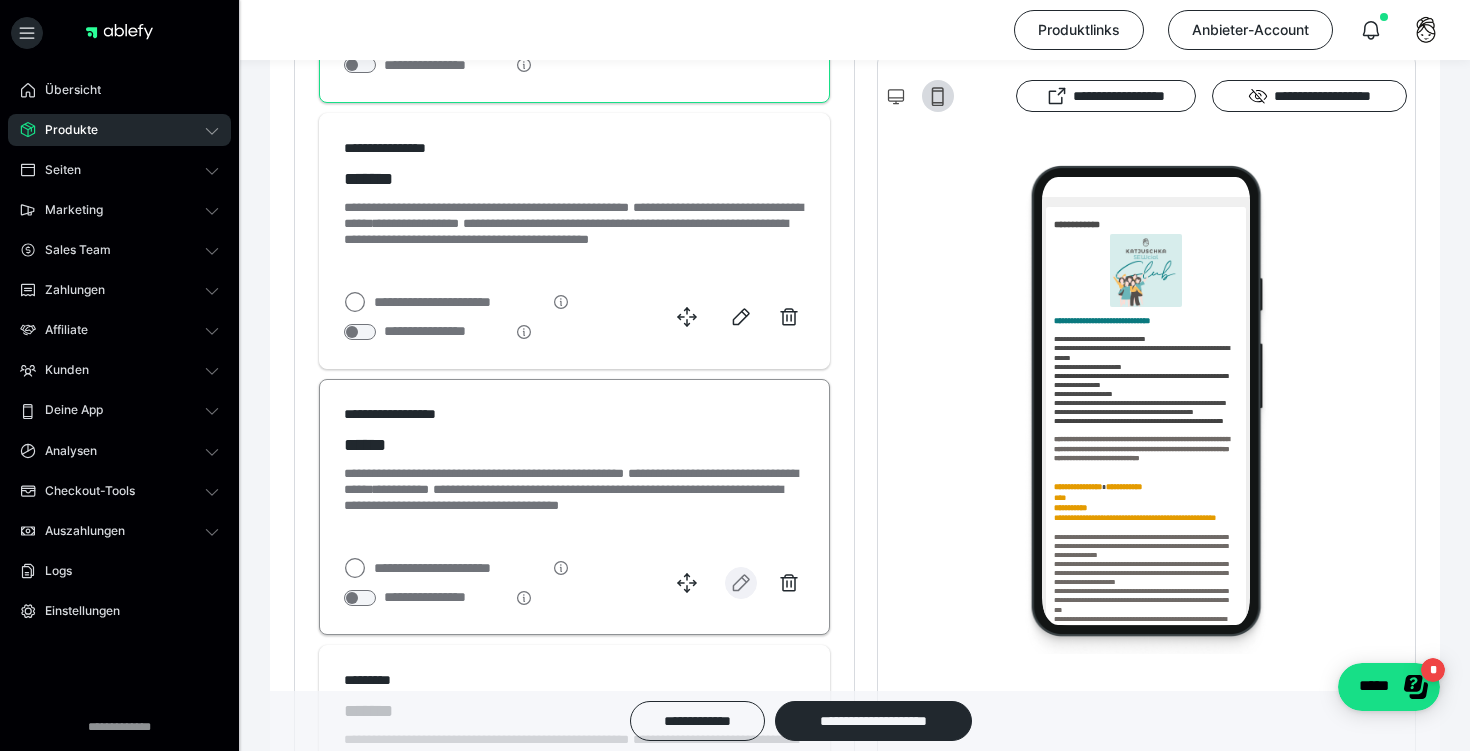 click 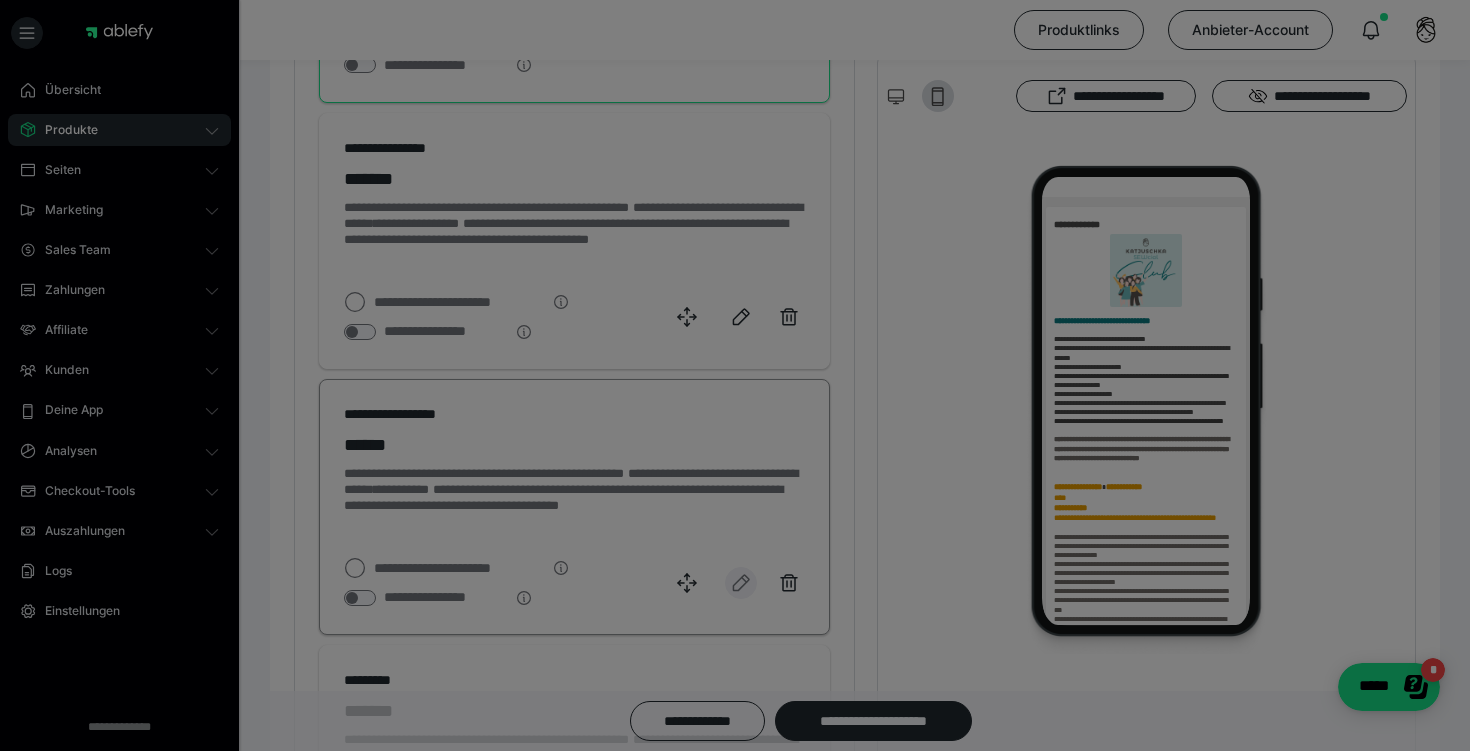 select on "[NUMBER]m" 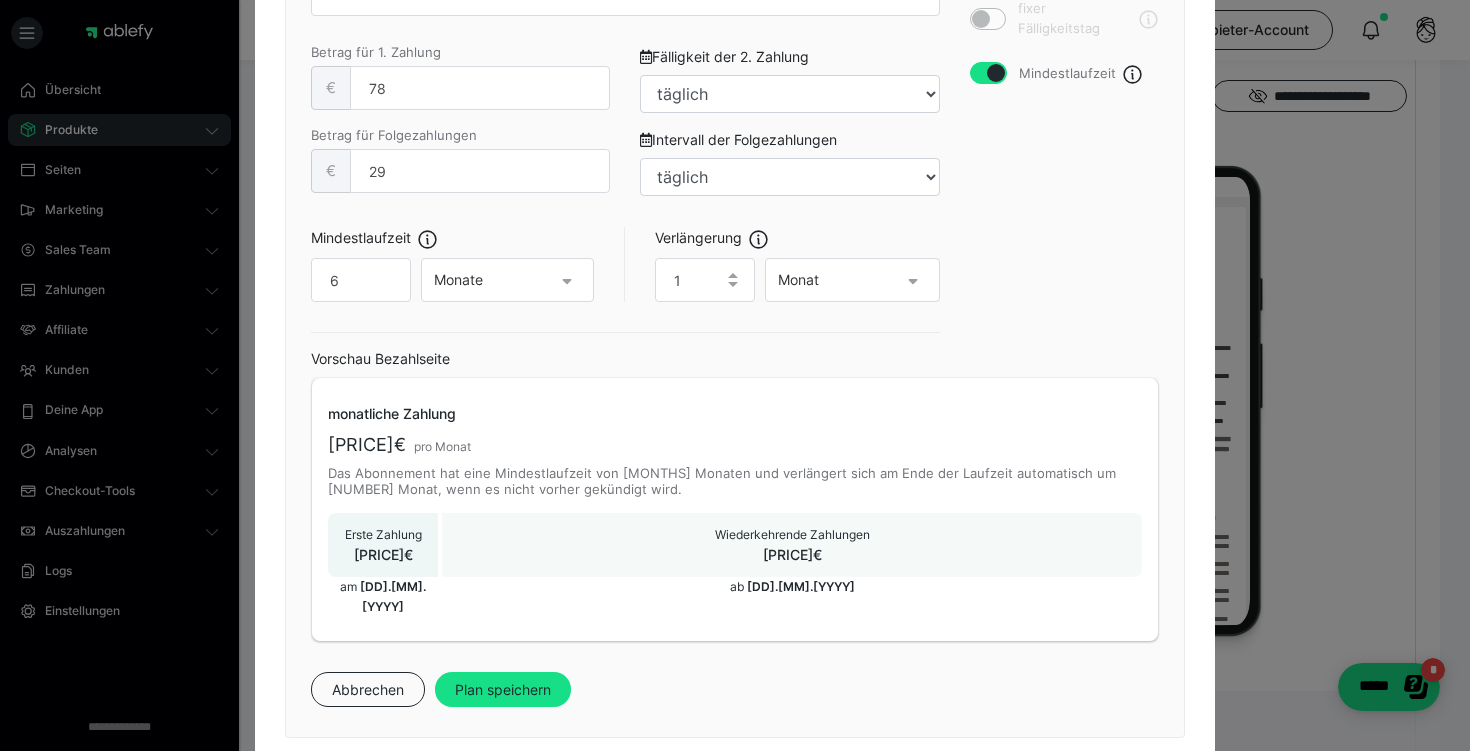 scroll, scrollTop: 824, scrollLeft: 0, axis: vertical 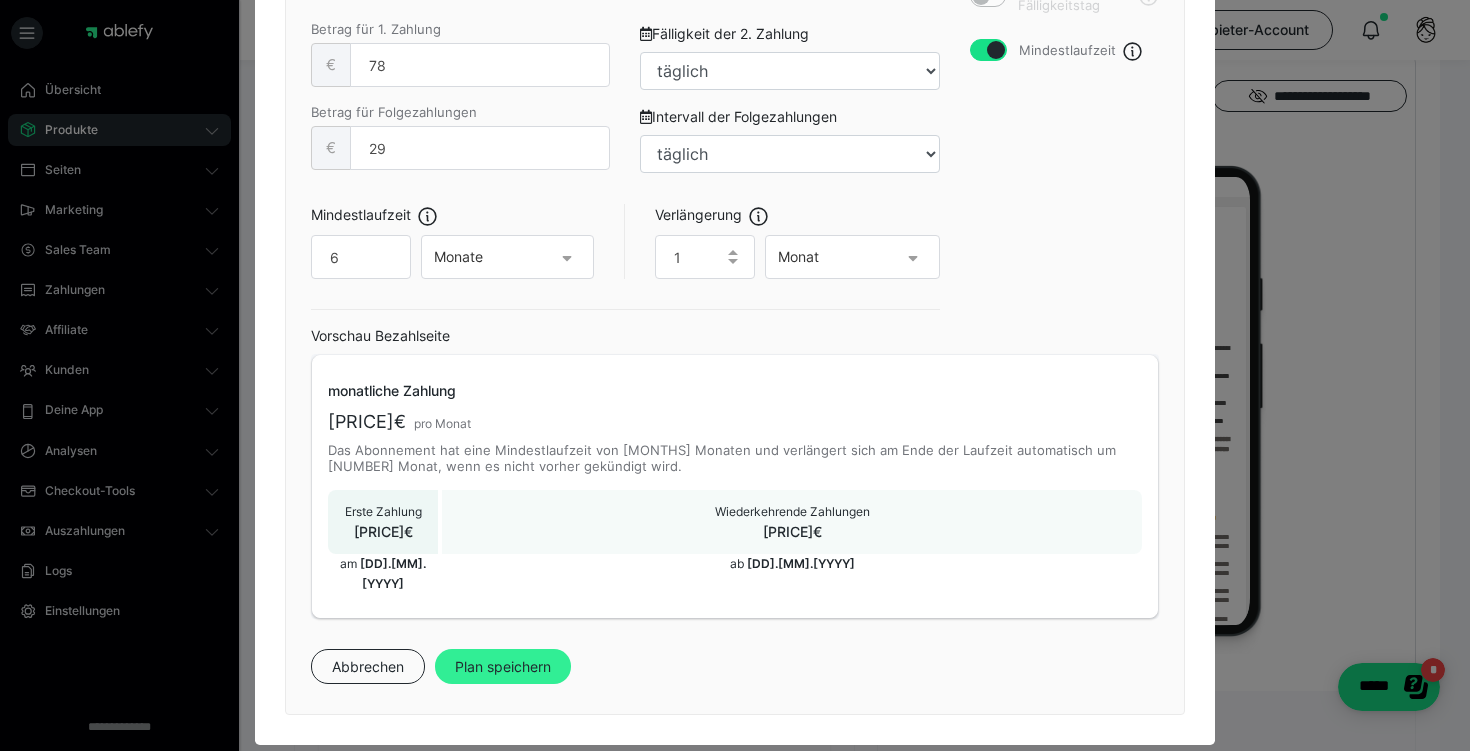 click on "Plan speichern" at bounding box center (503, 667) 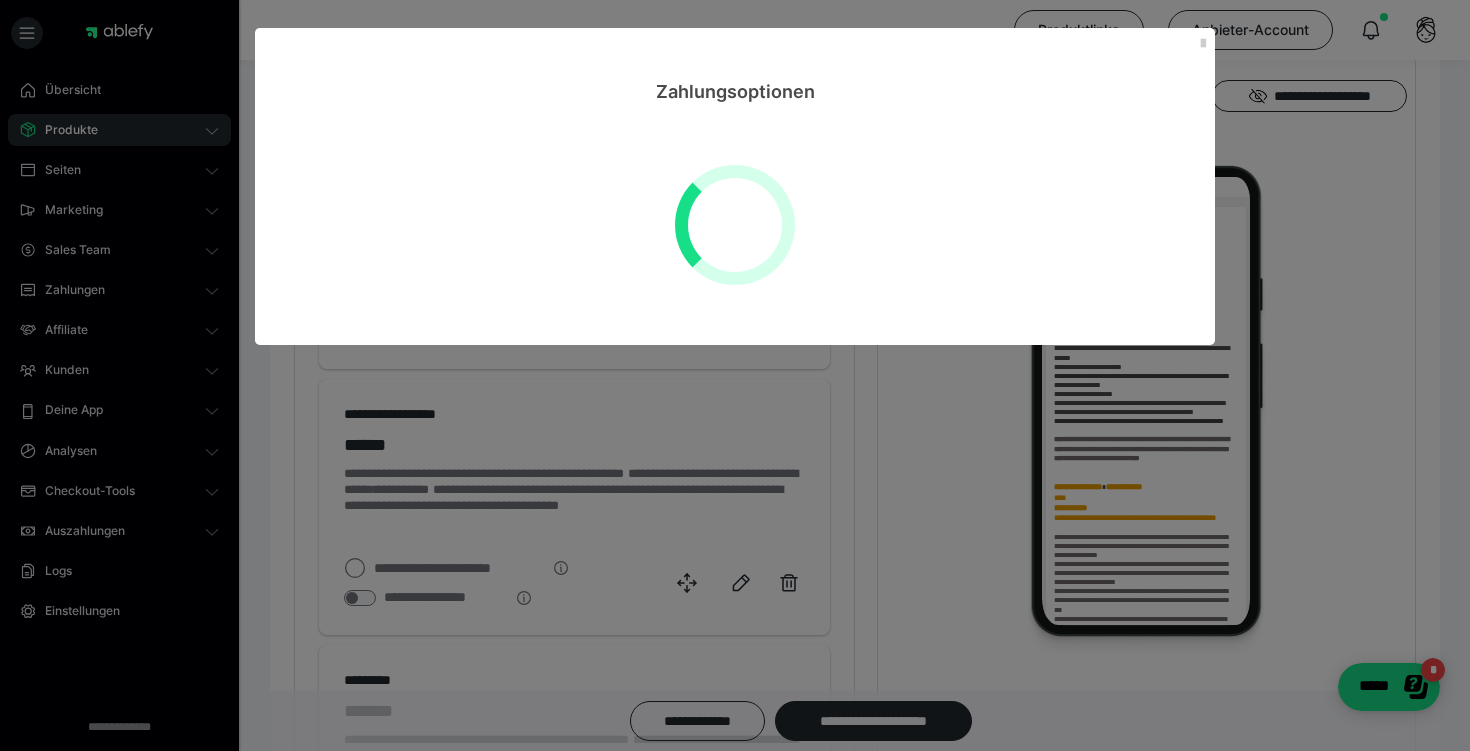 scroll, scrollTop: 0, scrollLeft: 0, axis: both 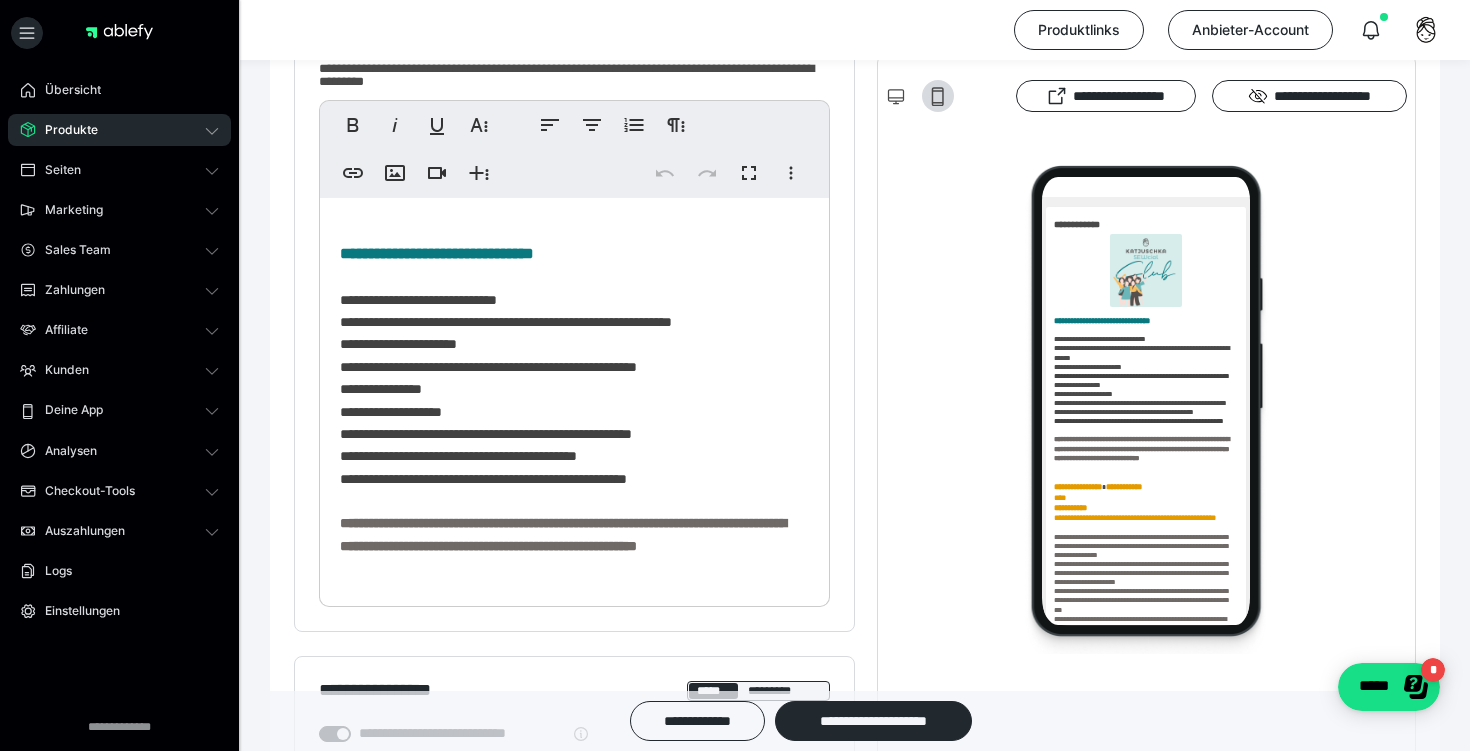 click on "**********" at bounding box center [506, 322] 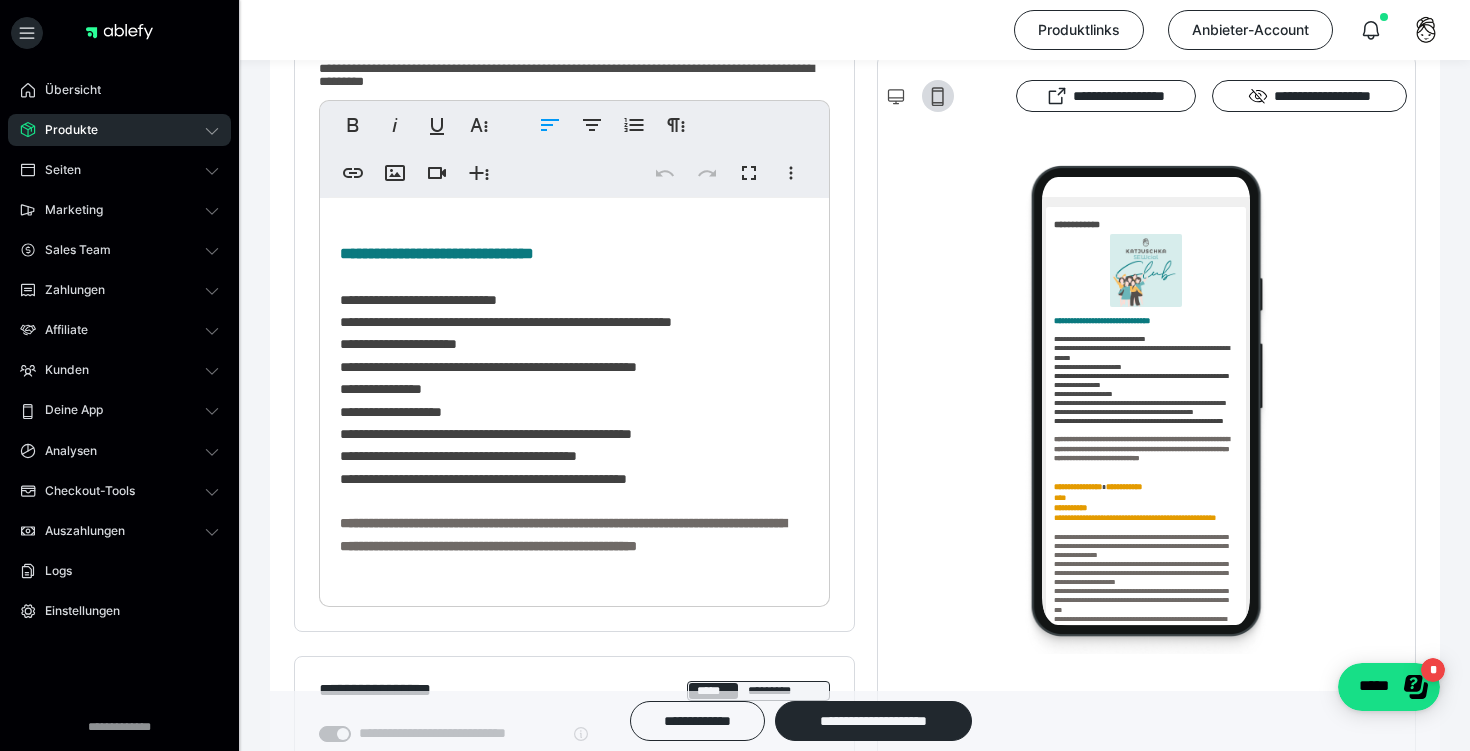 click on "**********" at bounding box center [506, 322] 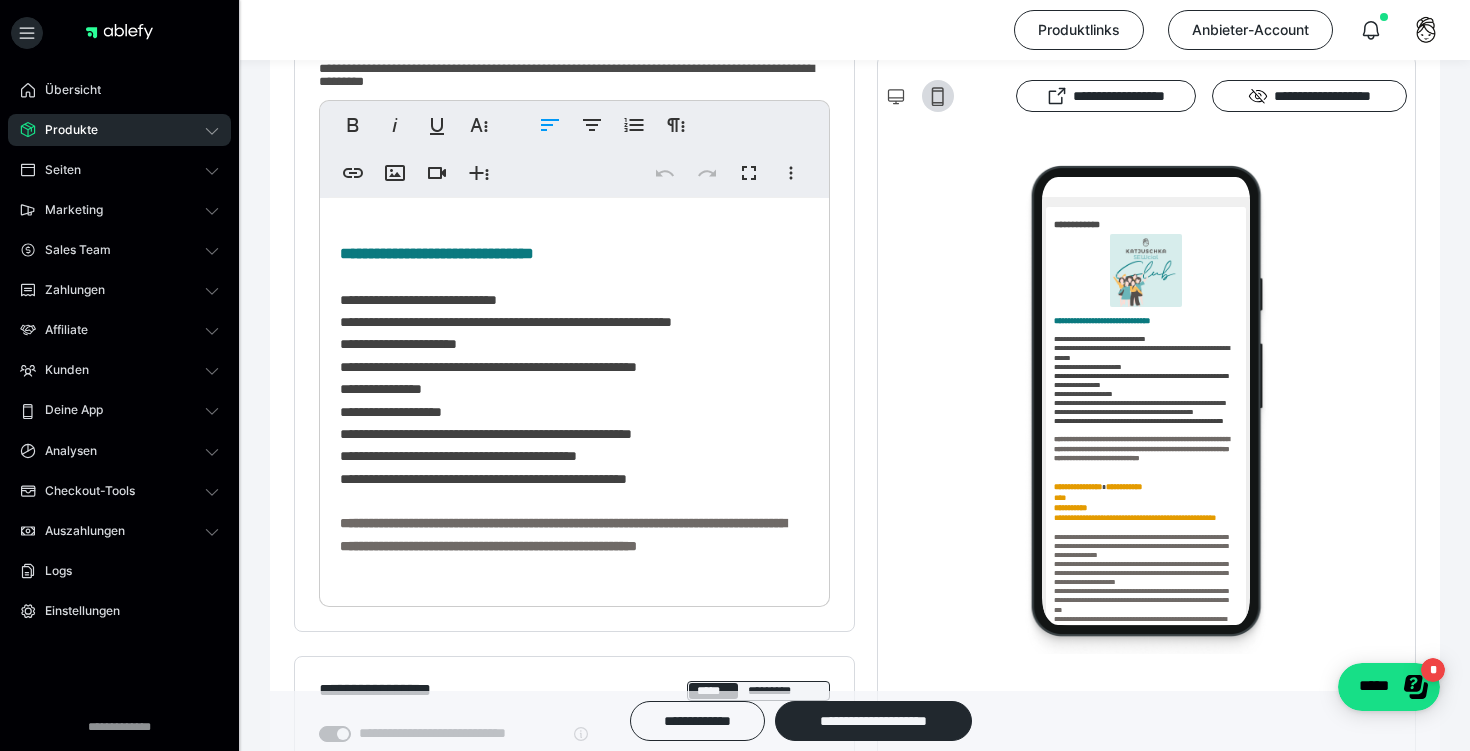 click on "**********" at bounding box center (506, 322) 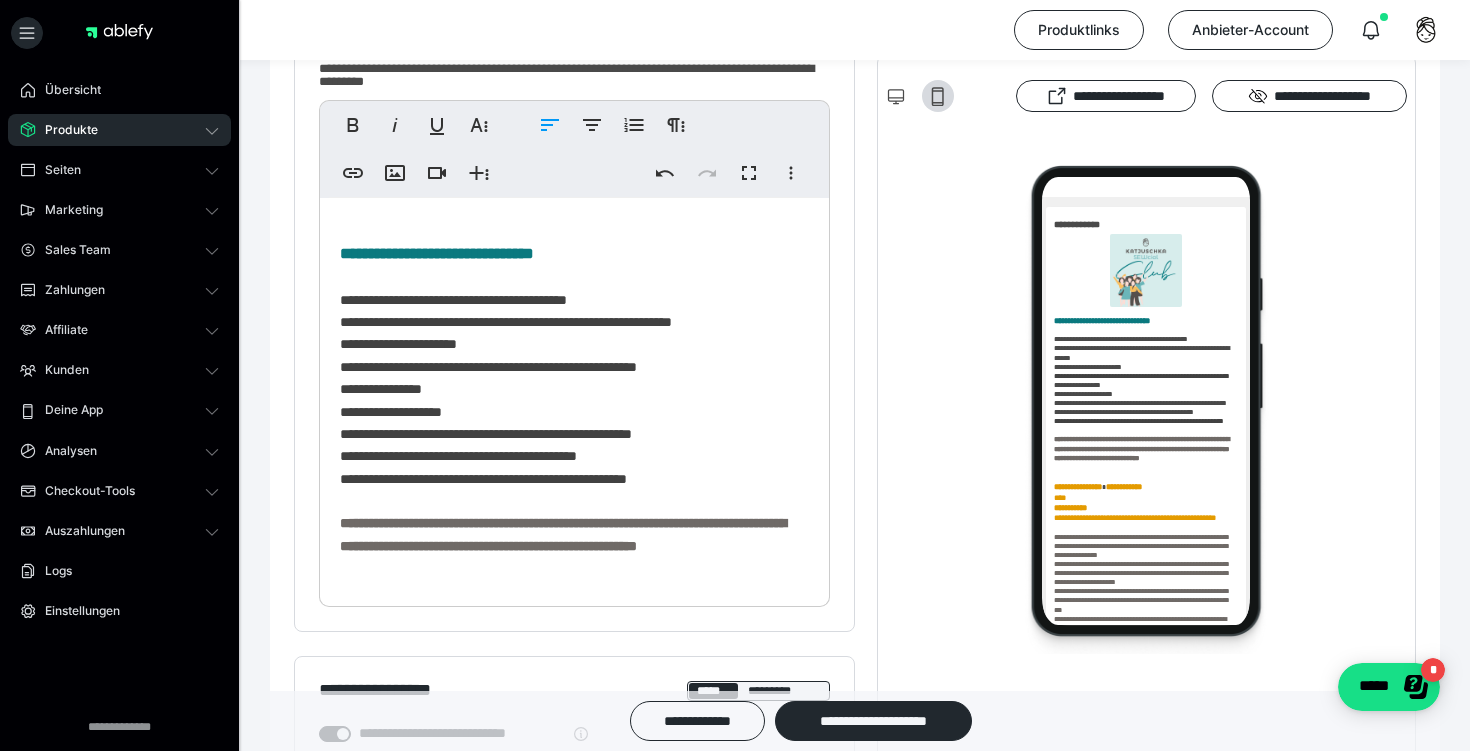 click on "**********" at bounding box center [506, 322] 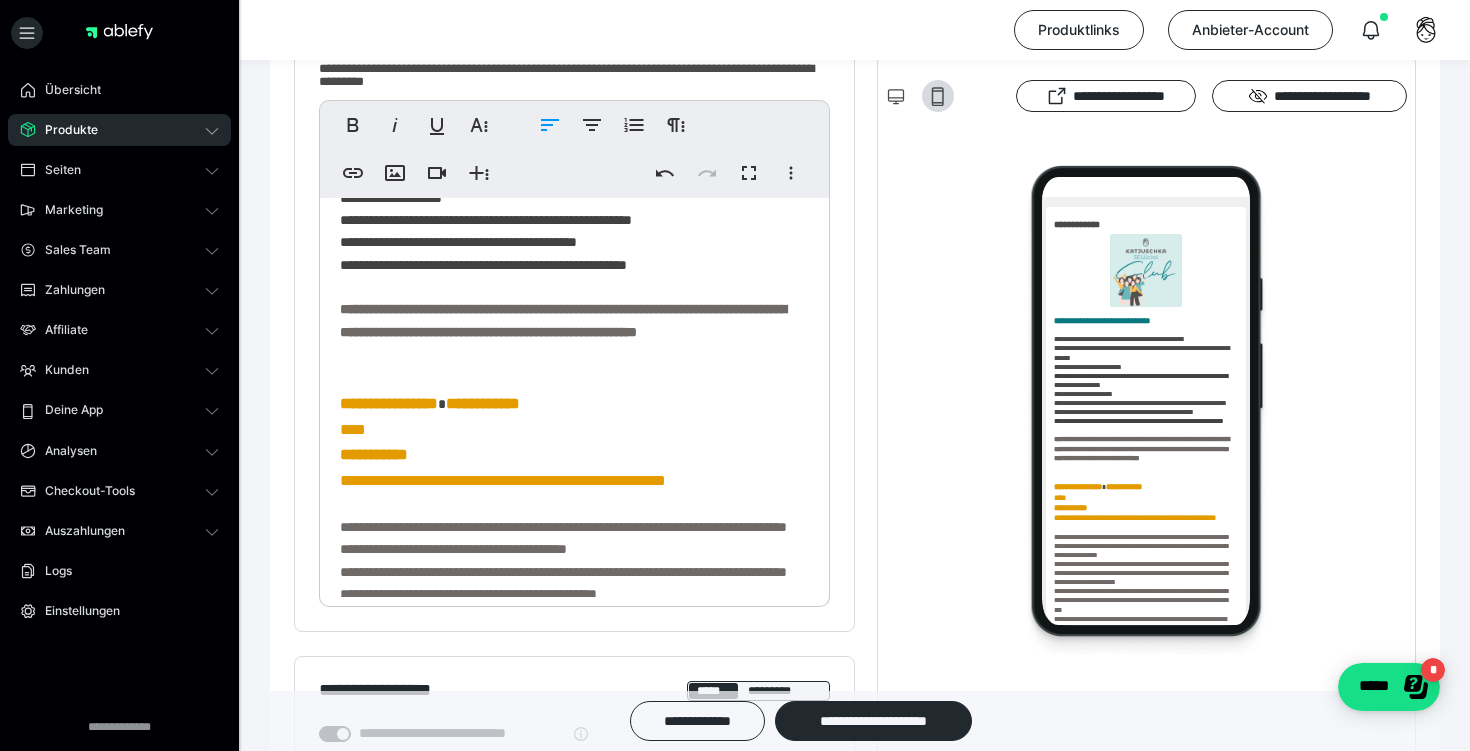 scroll, scrollTop: 215, scrollLeft: 0, axis: vertical 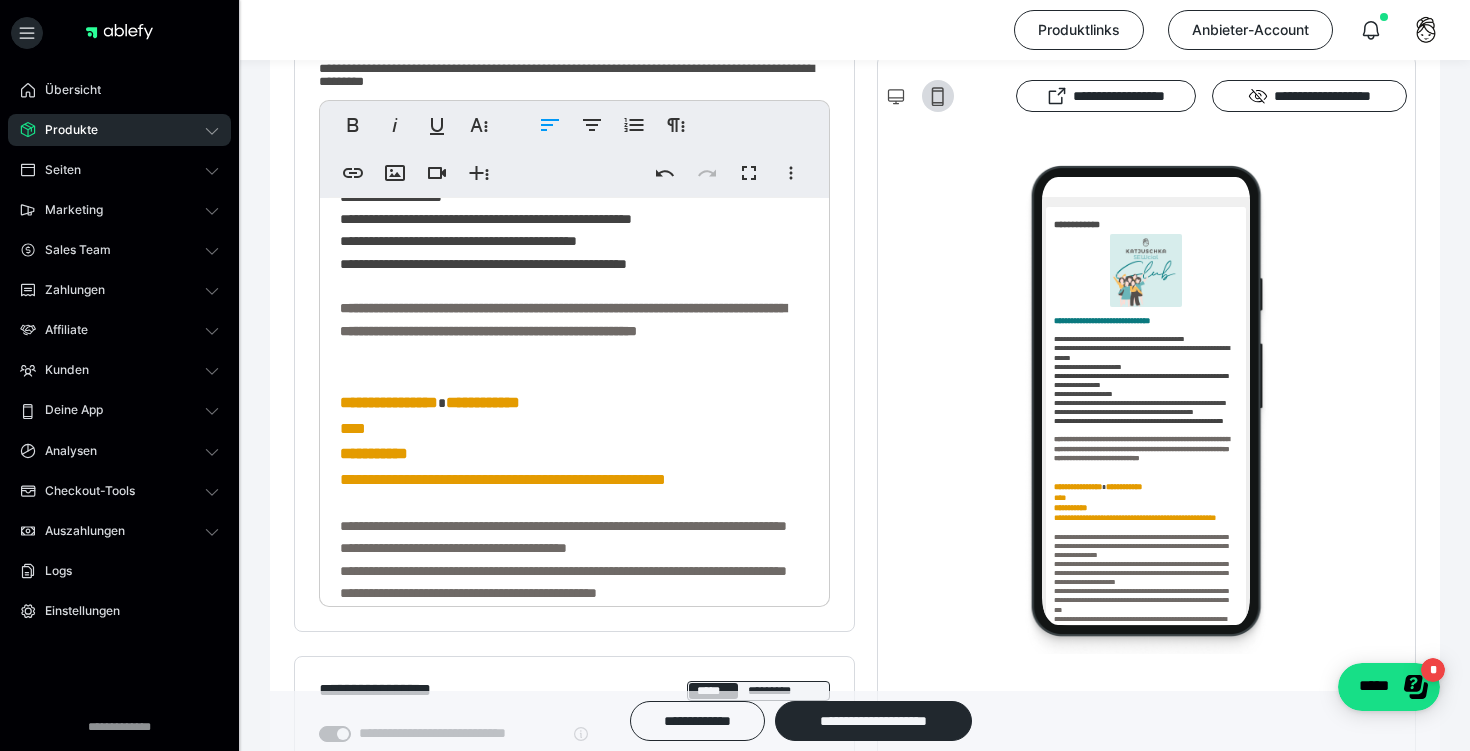 click on "**********" at bounding box center (574, 595) 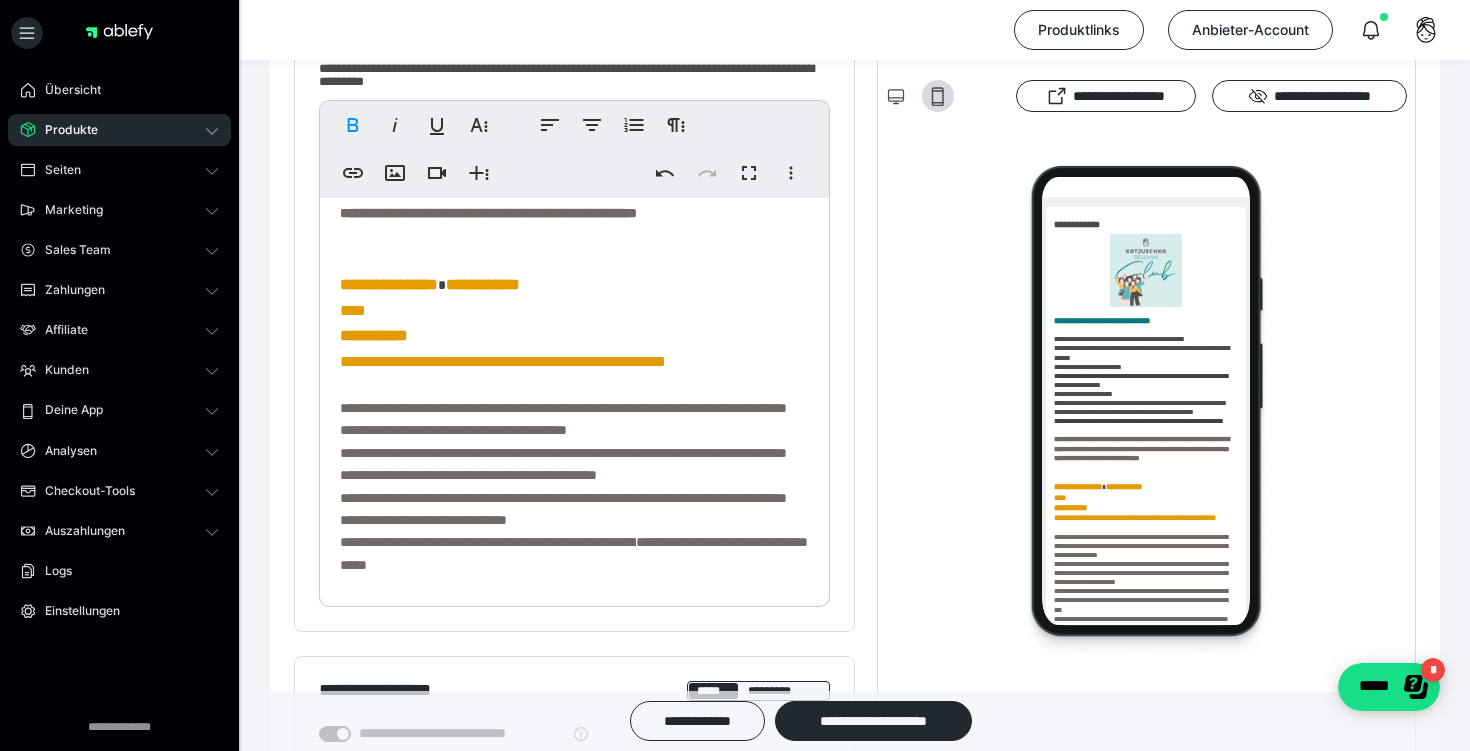 scroll, scrollTop: 340, scrollLeft: 0, axis: vertical 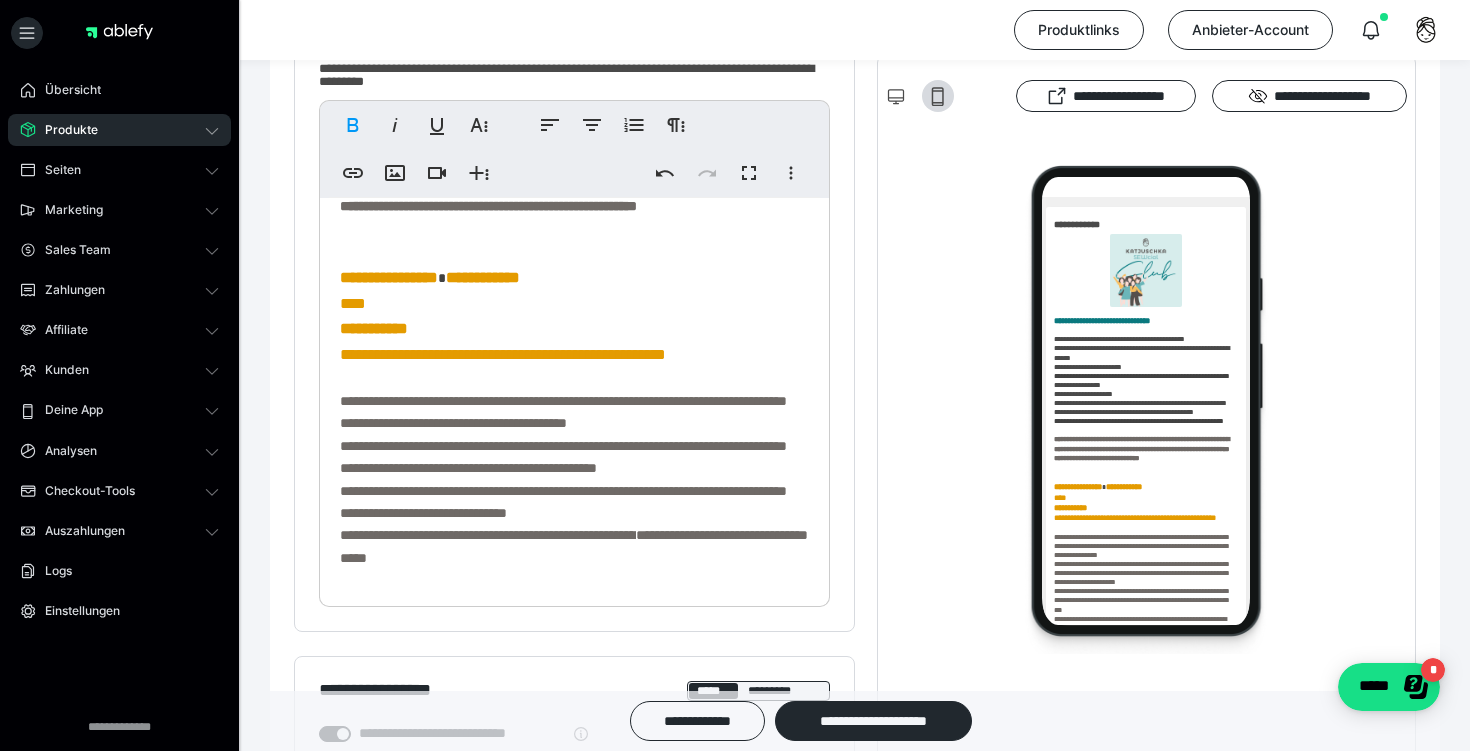 click on "**********" at bounding box center [574, 470] 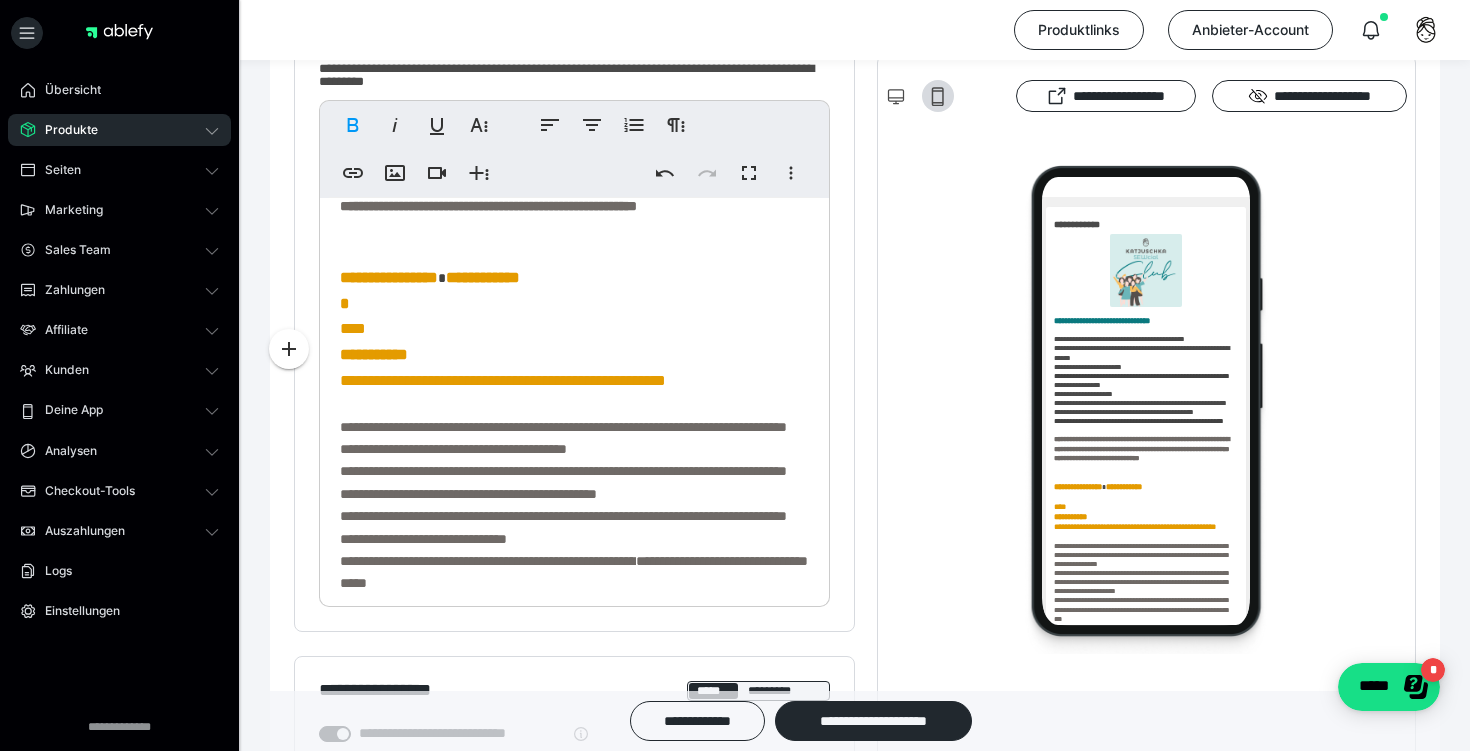 click on "**********" at bounding box center (574, 482) 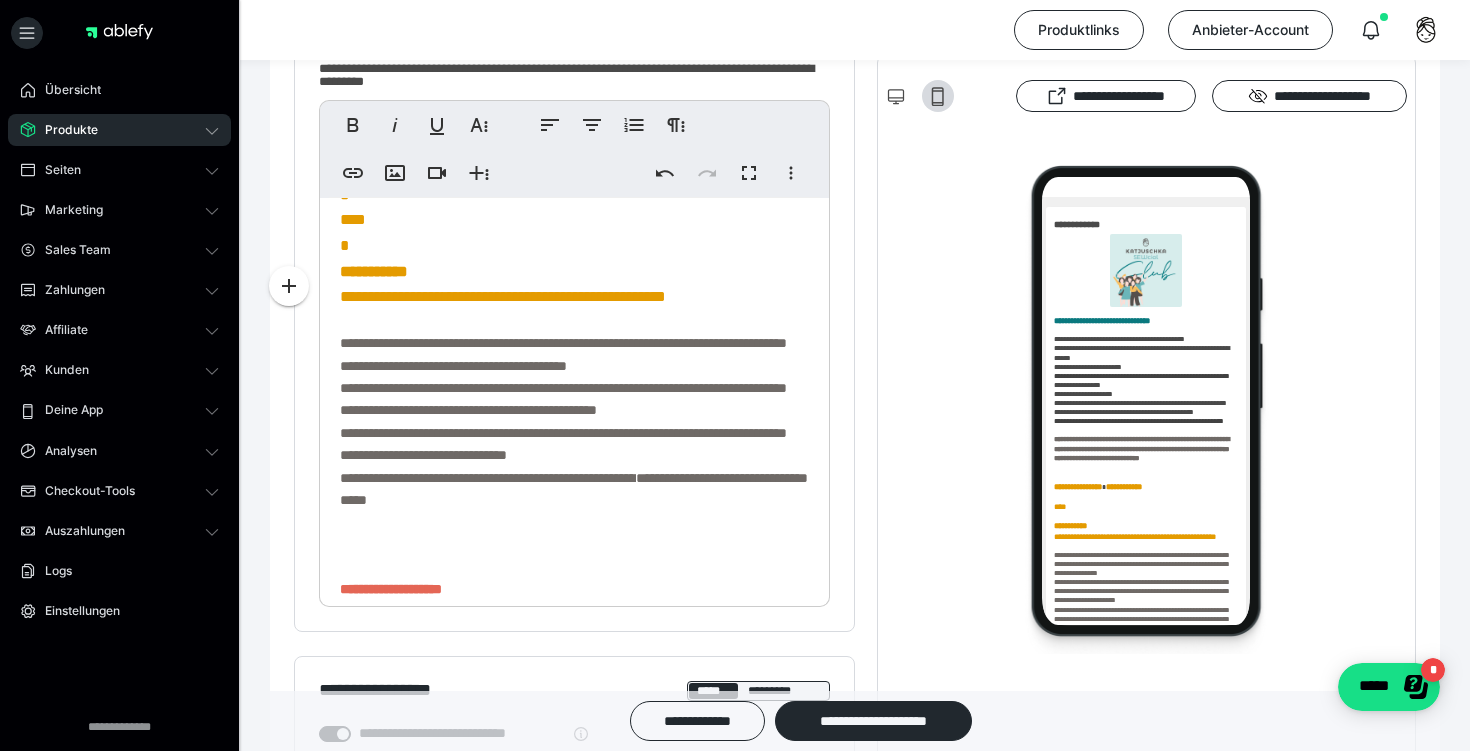 scroll, scrollTop: 454, scrollLeft: 0, axis: vertical 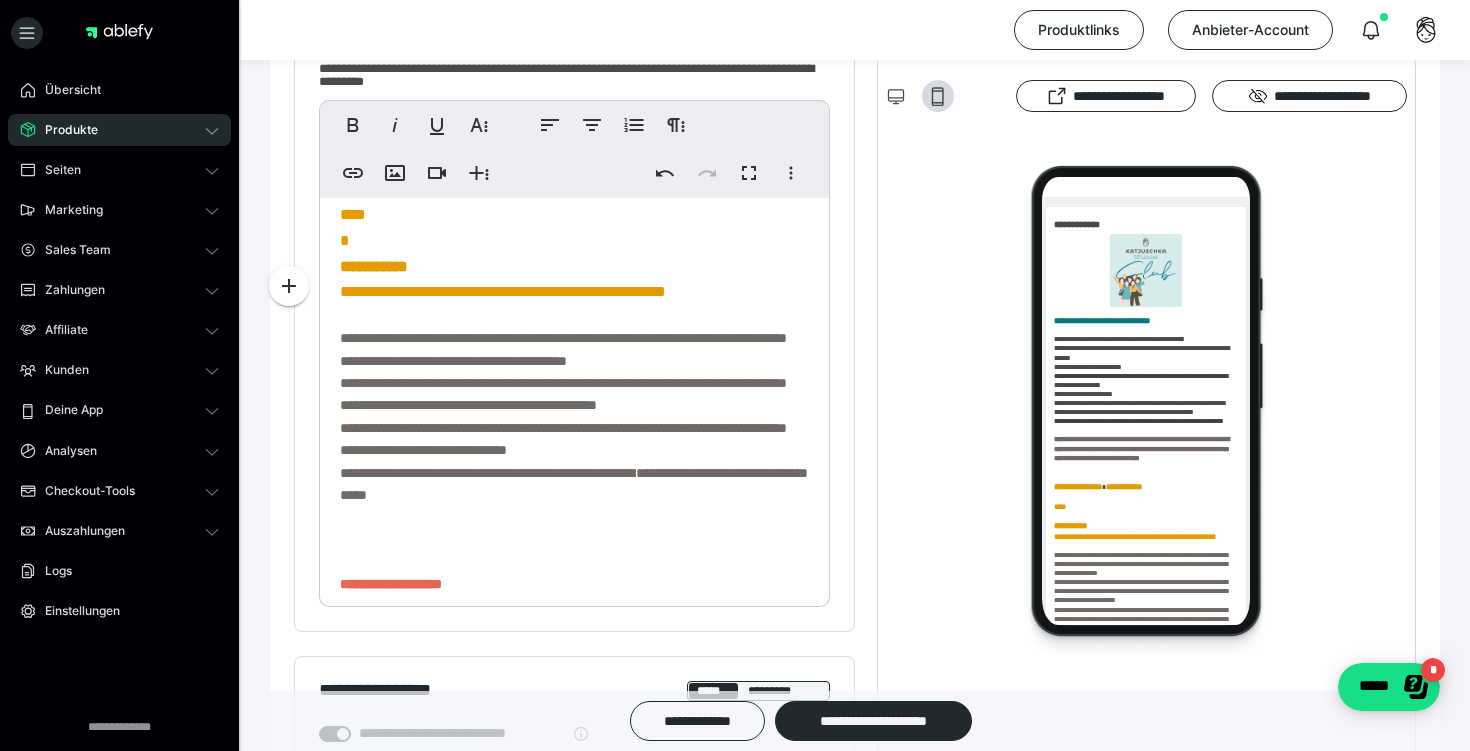 click on "**********" at bounding box center (563, 80) 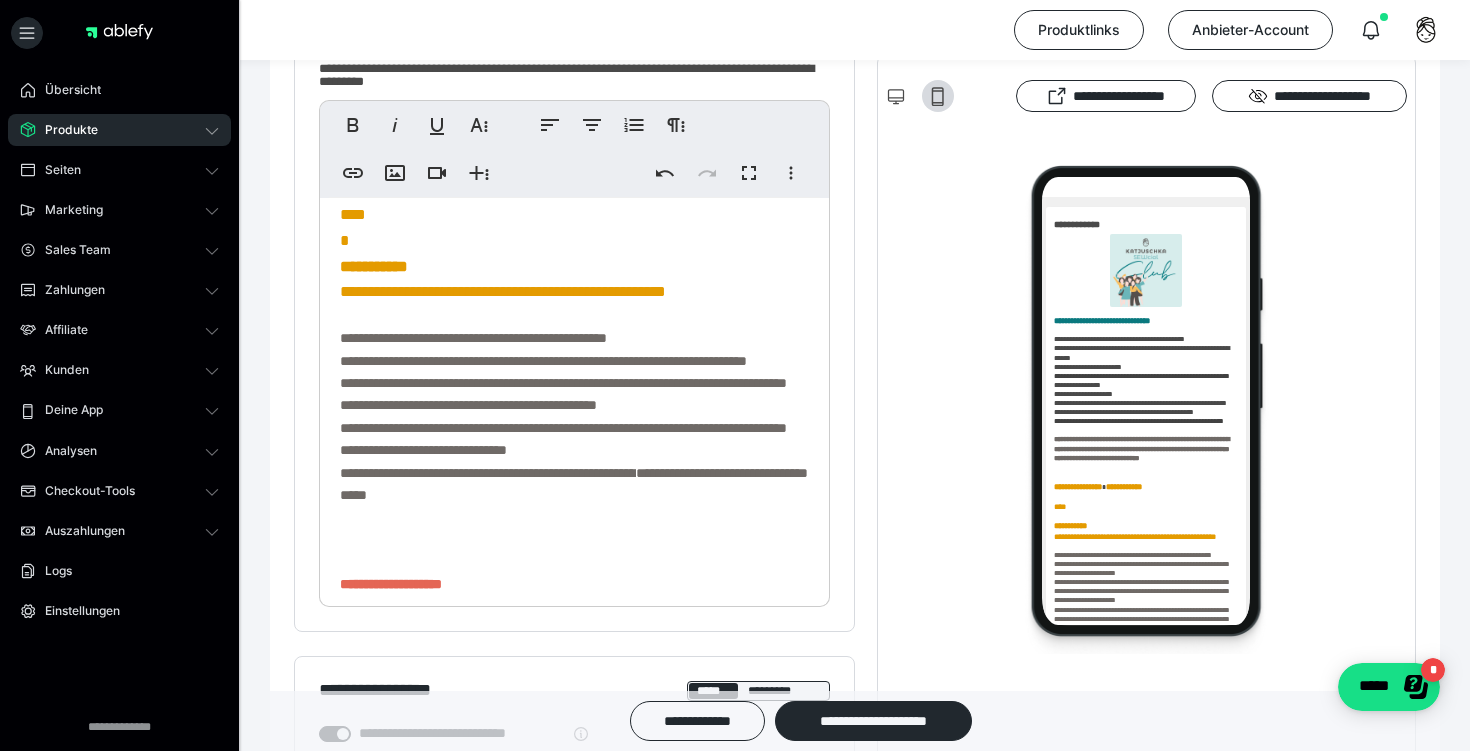 click on "**********" at bounding box center [543, 361] 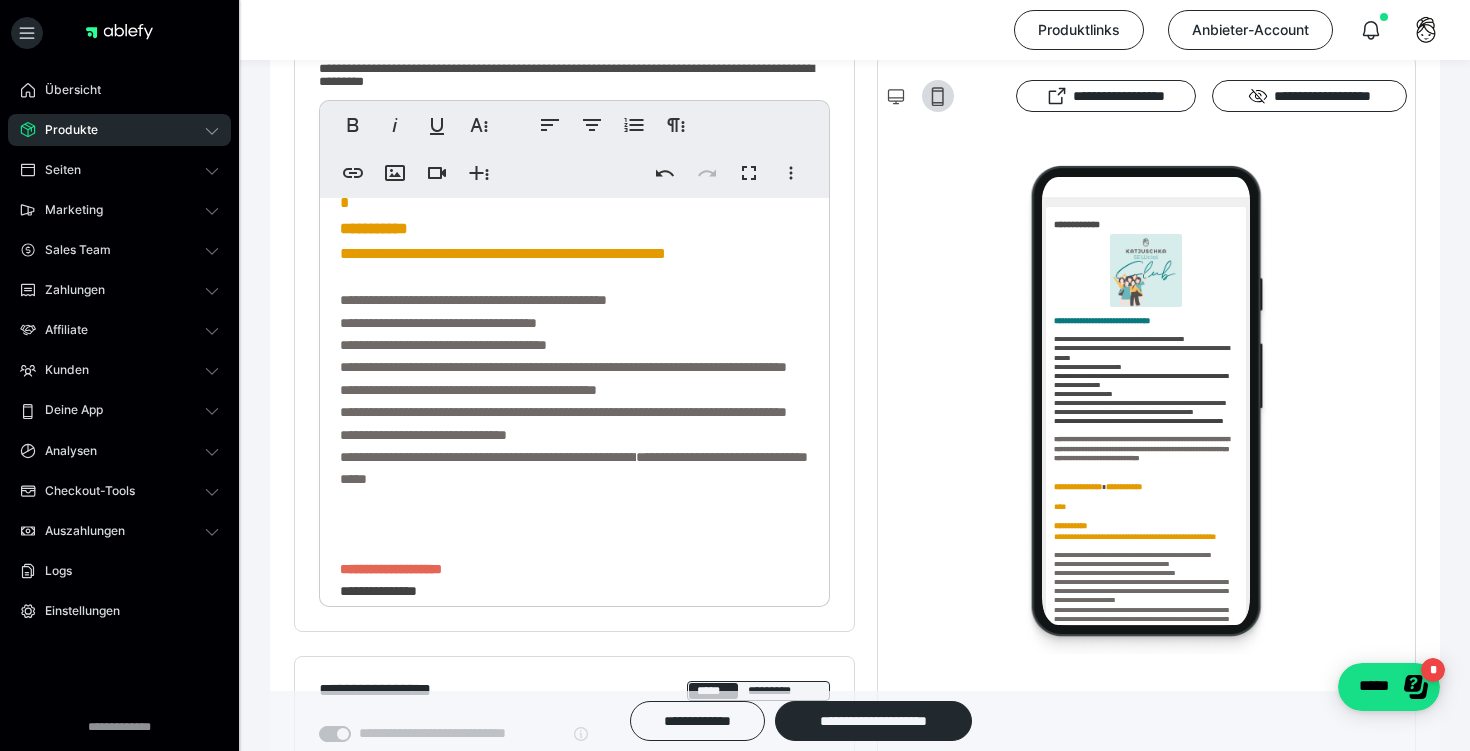 scroll, scrollTop: 484, scrollLeft: 0, axis: vertical 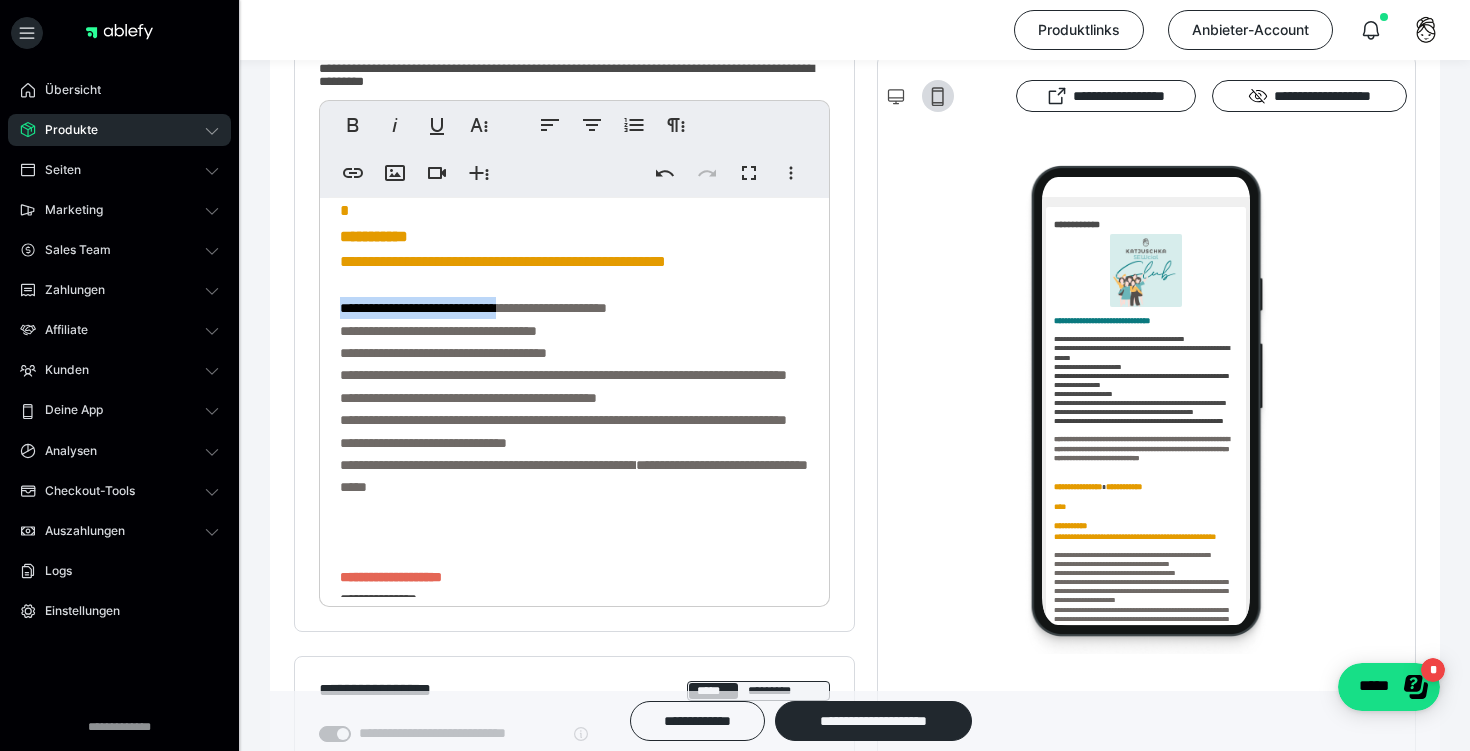 drag, startPoint x: 572, startPoint y: 356, endPoint x: 341, endPoint y: 343, distance: 231.36551 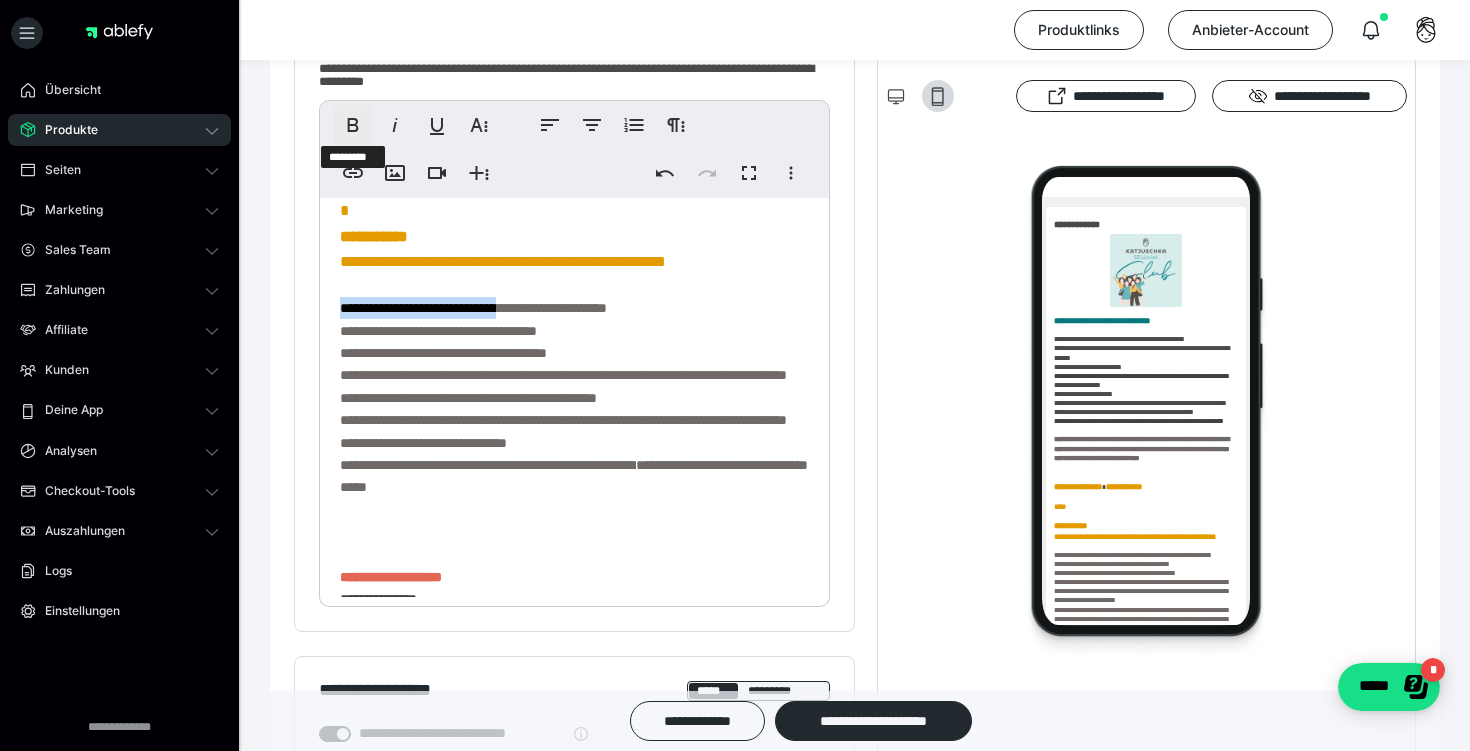 click 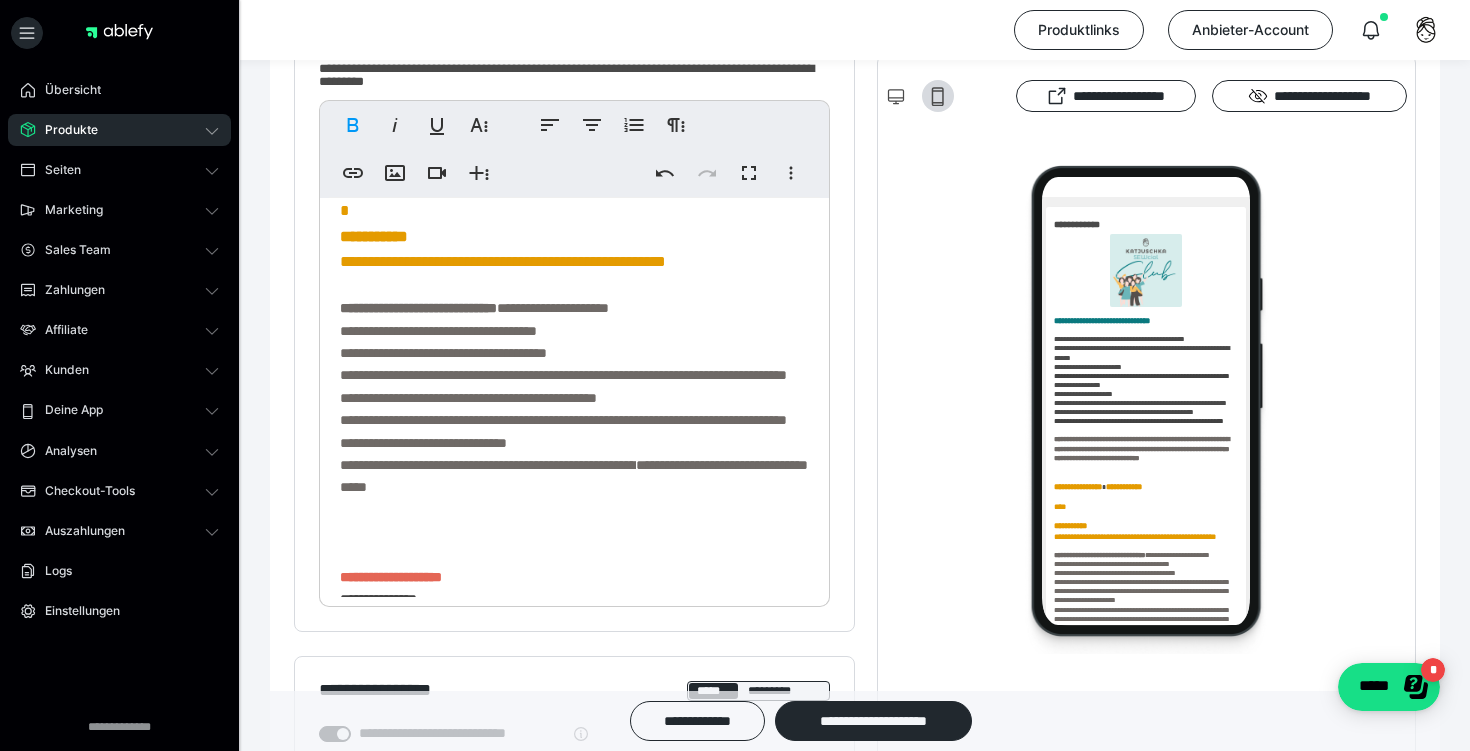 click on "**********" at bounding box center (563, 386) 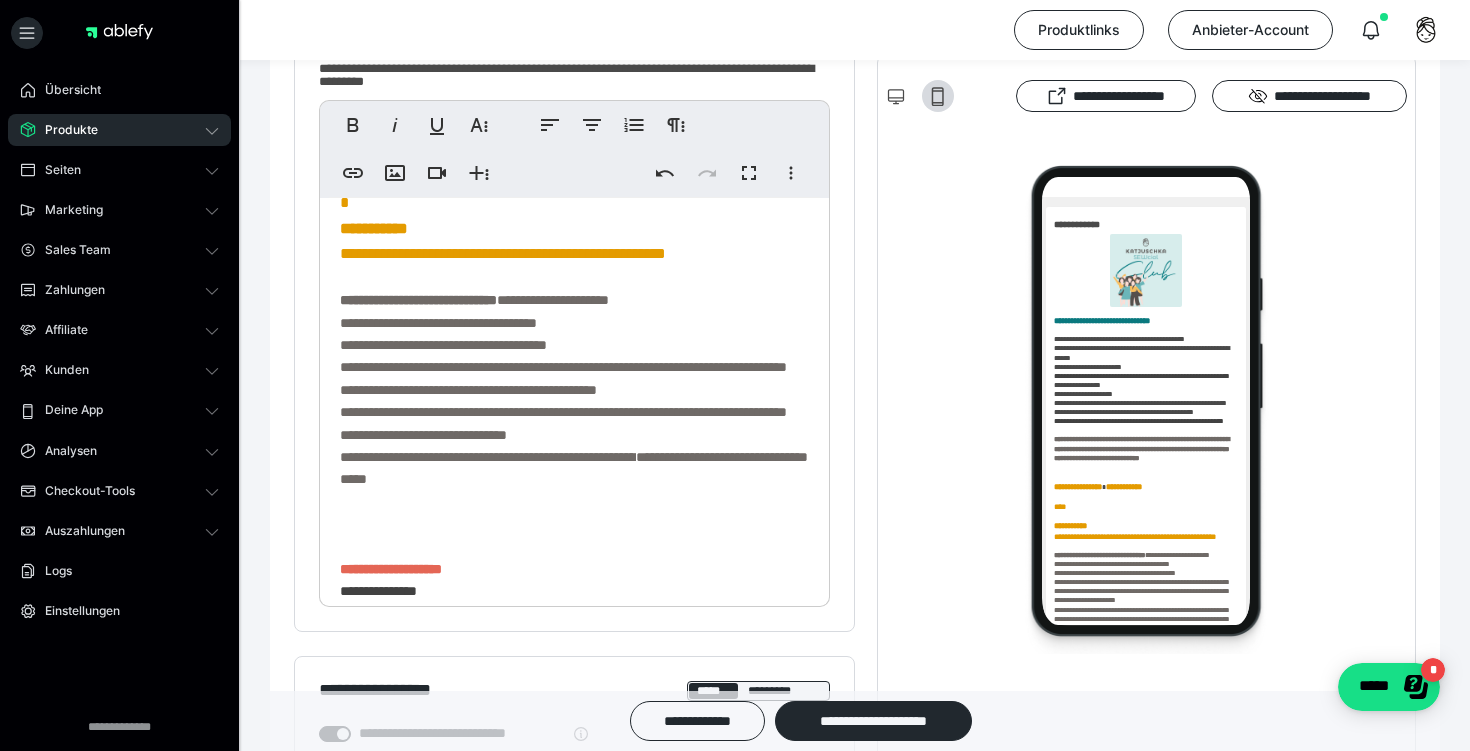scroll, scrollTop: 493, scrollLeft: 0, axis: vertical 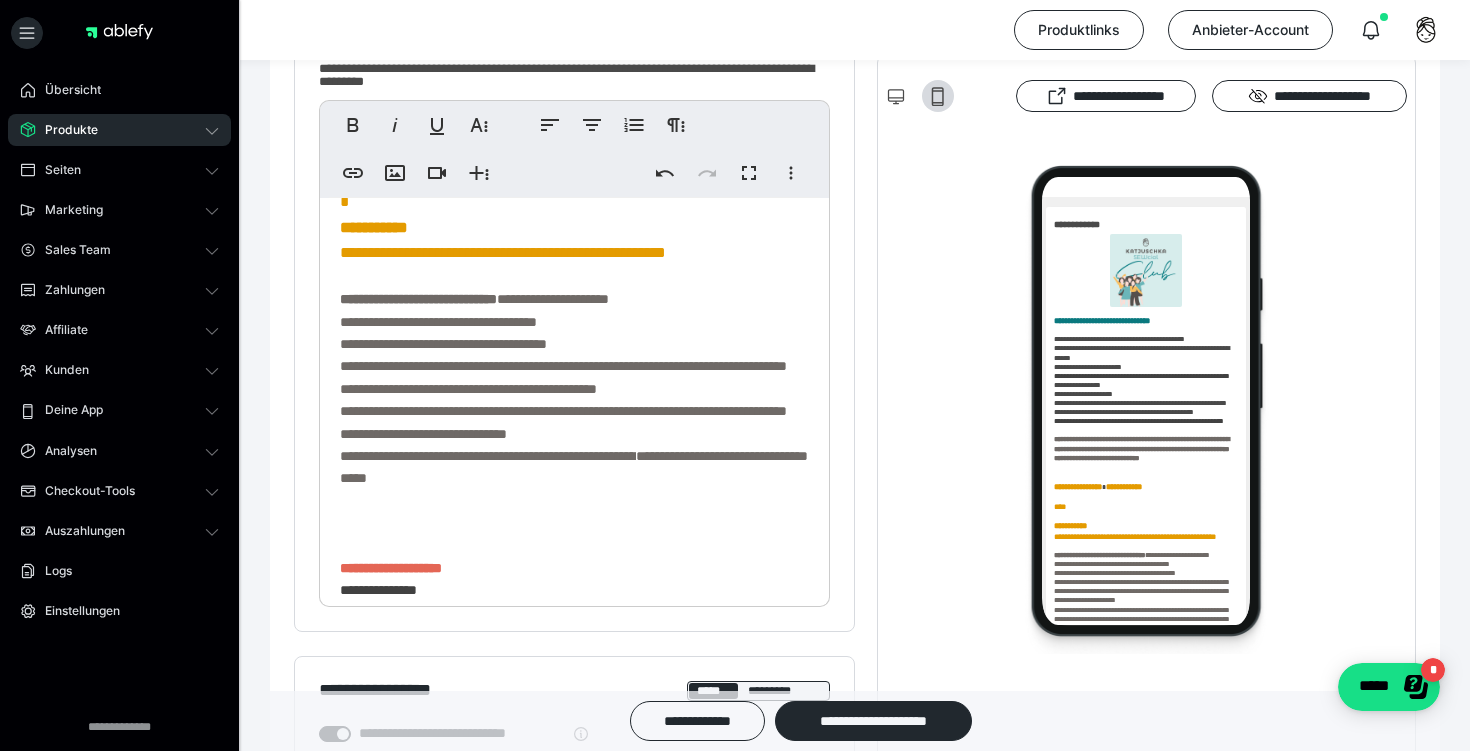 click on "**********" at bounding box center [574, 342] 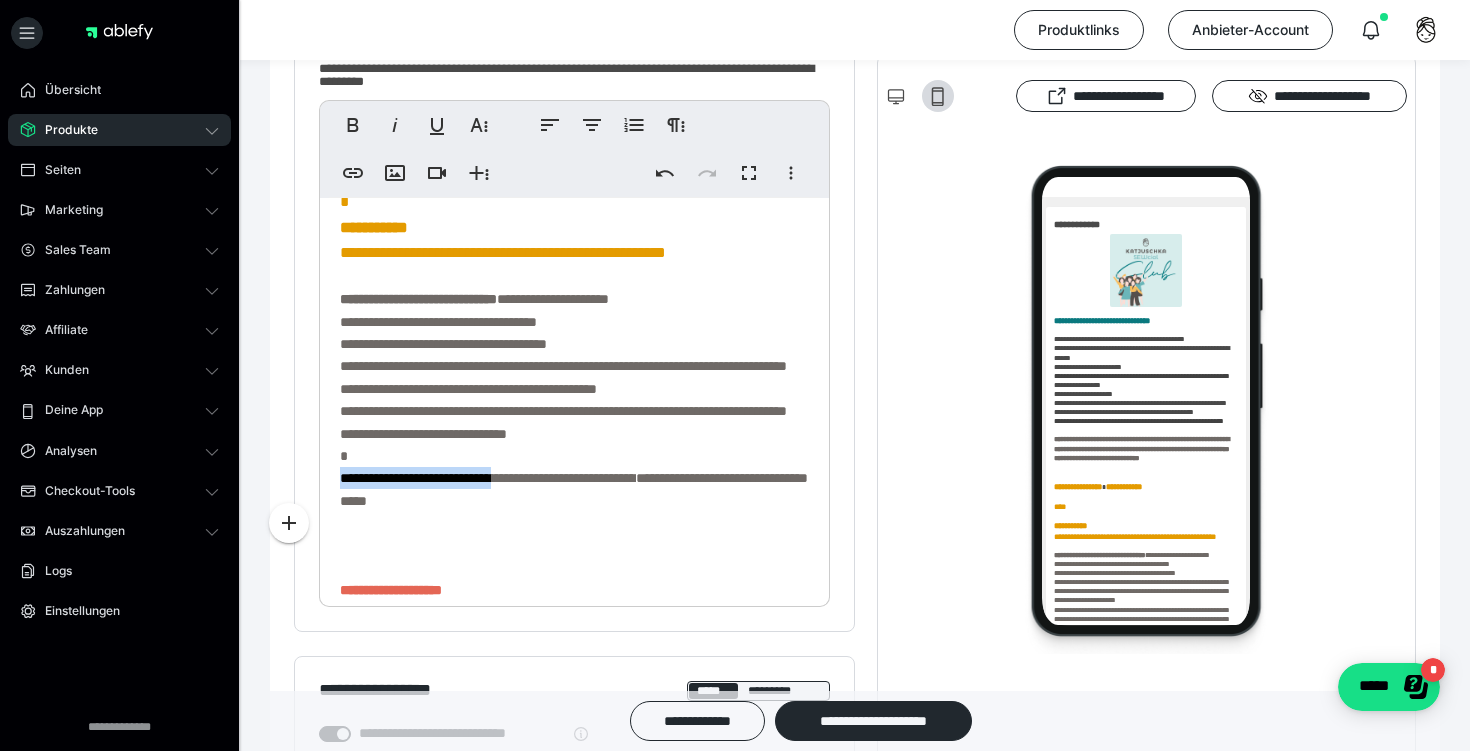 drag, startPoint x: 554, startPoint y: 547, endPoint x: 303, endPoint y: 545, distance: 251.00797 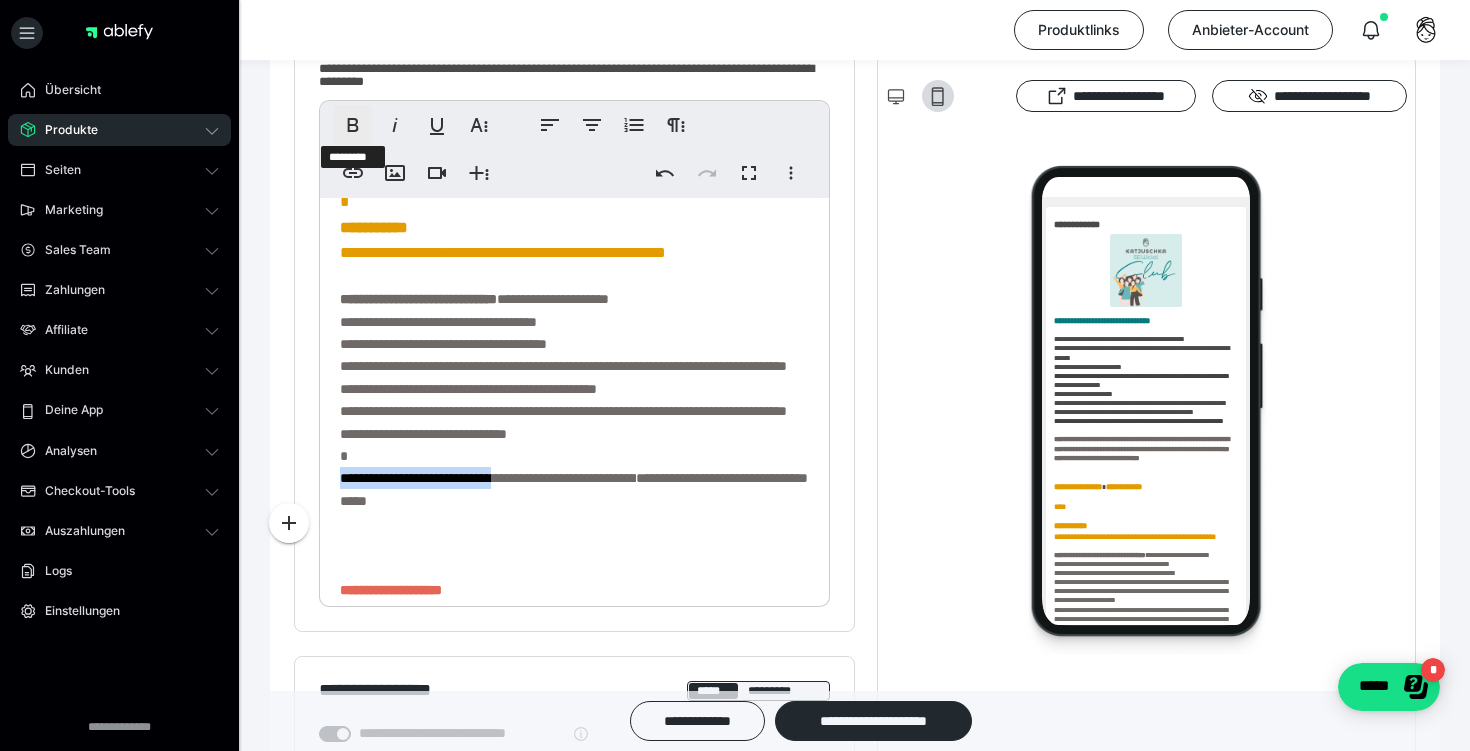click 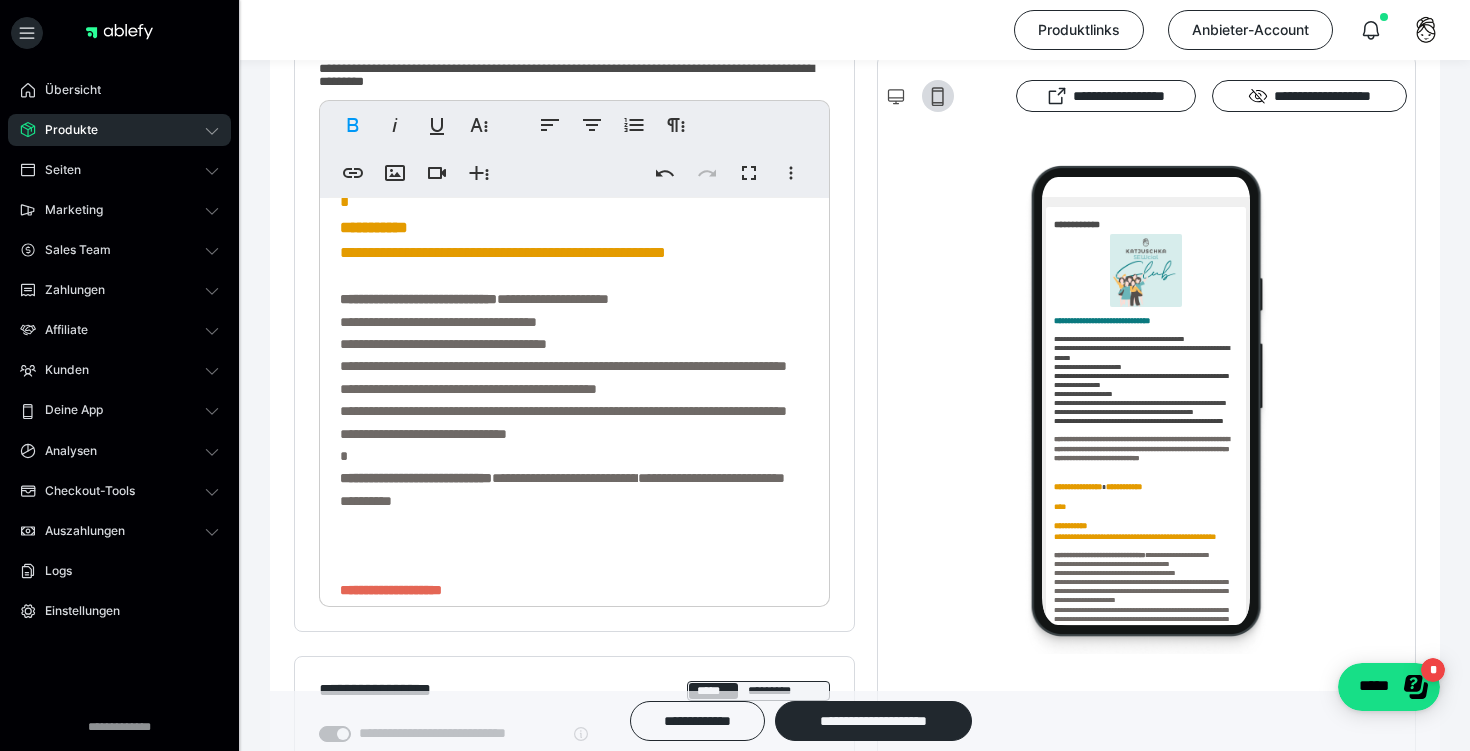 click on "**********" at bounding box center [574, 353] 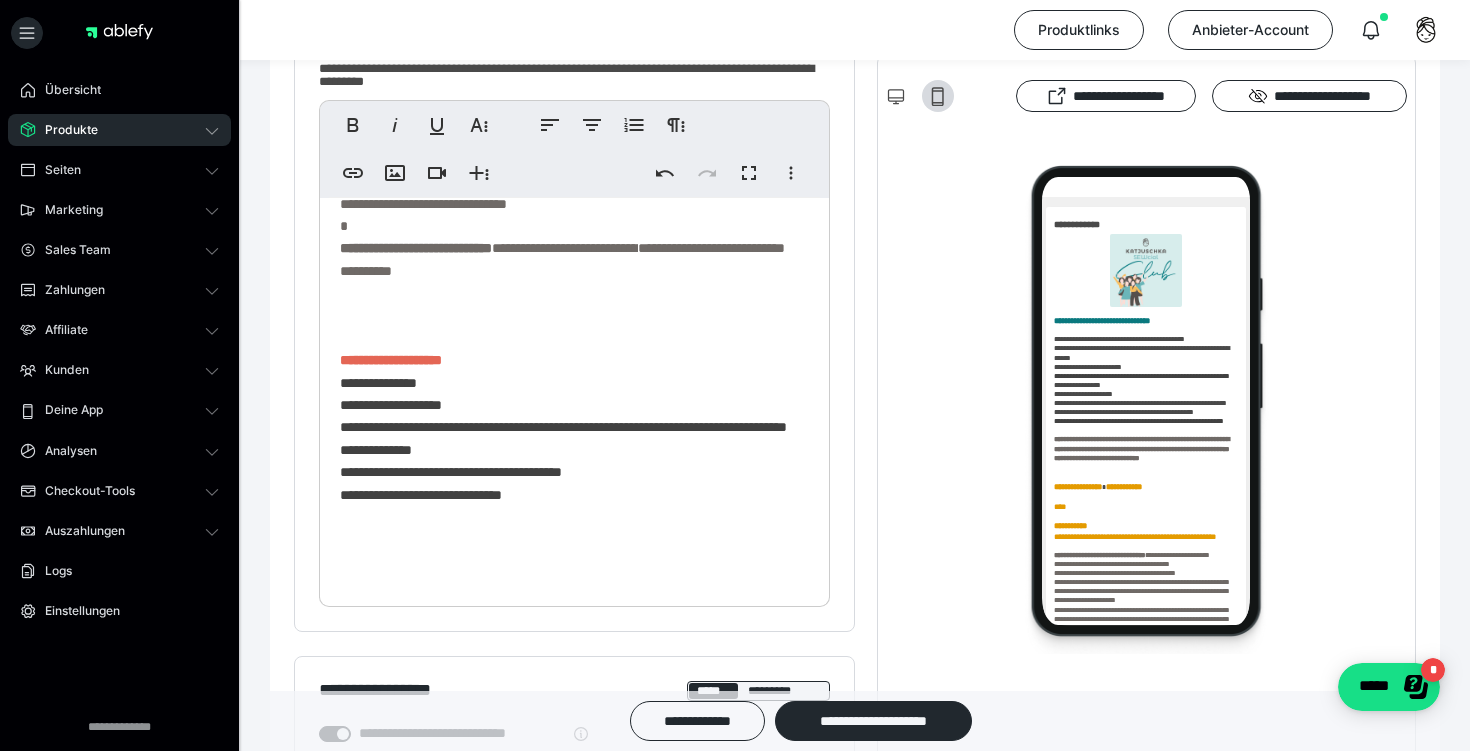 scroll, scrollTop: 744, scrollLeft: 0, axis: vertical 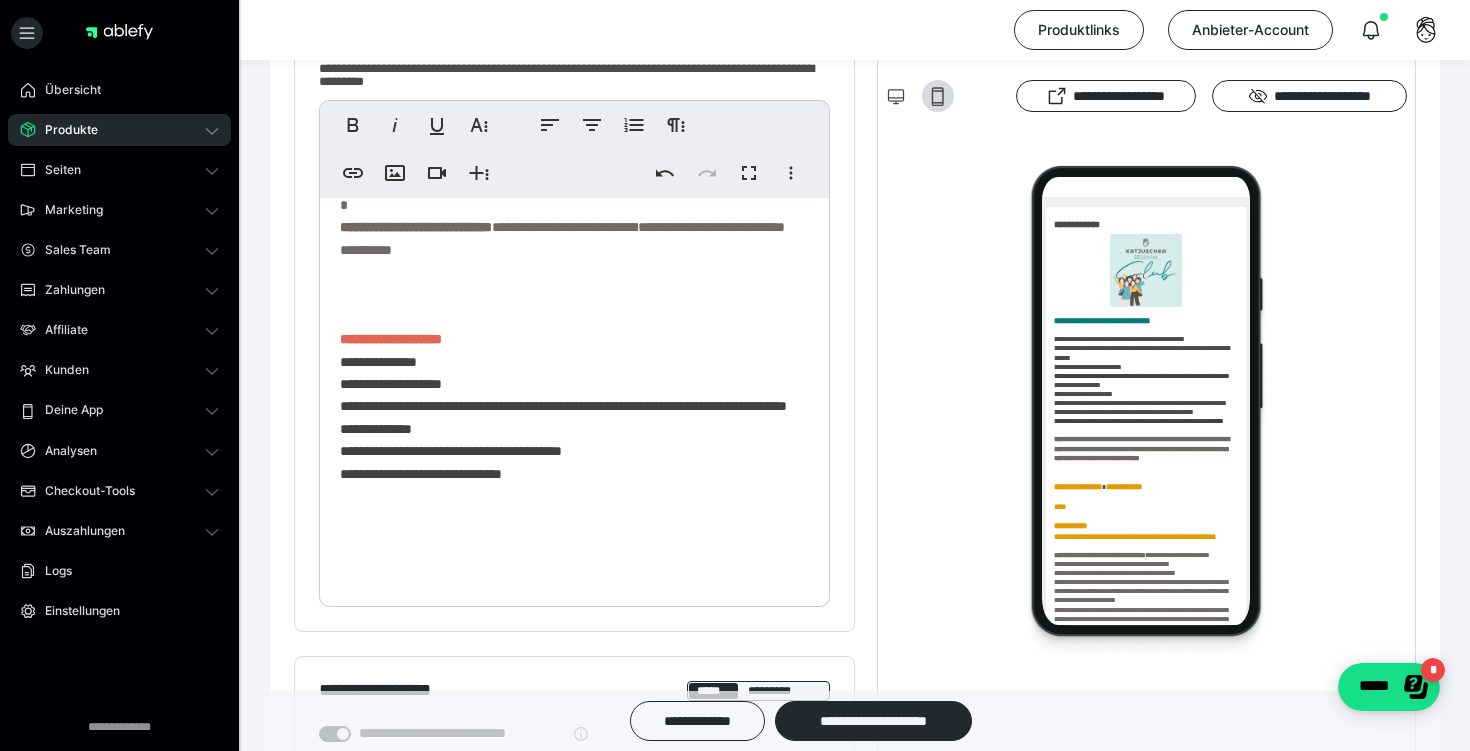 click on "**********" at bounding box center (563, 417) 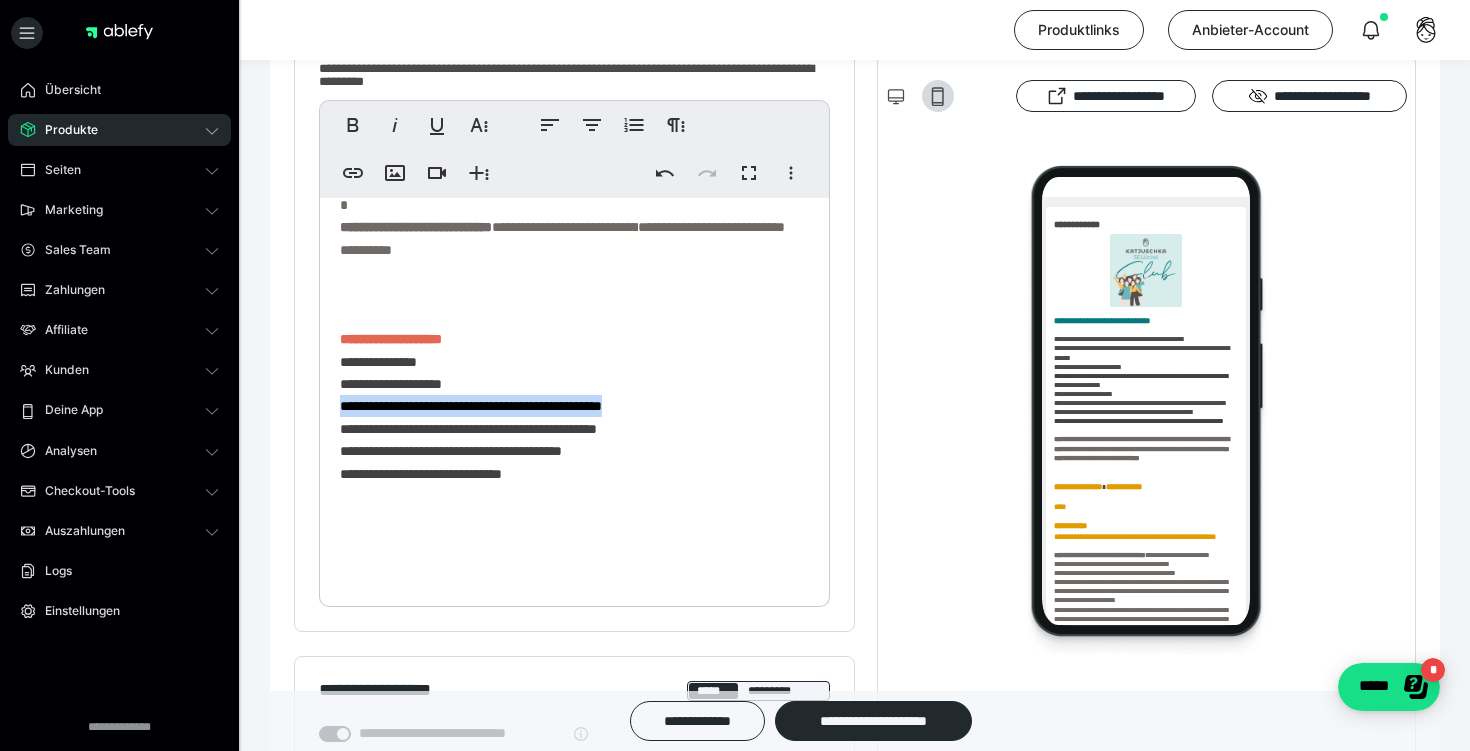 drag, startPoint x: 722, startPoint y: 473, endPoint x: 221, endPoint y: 474, distance: 501.001 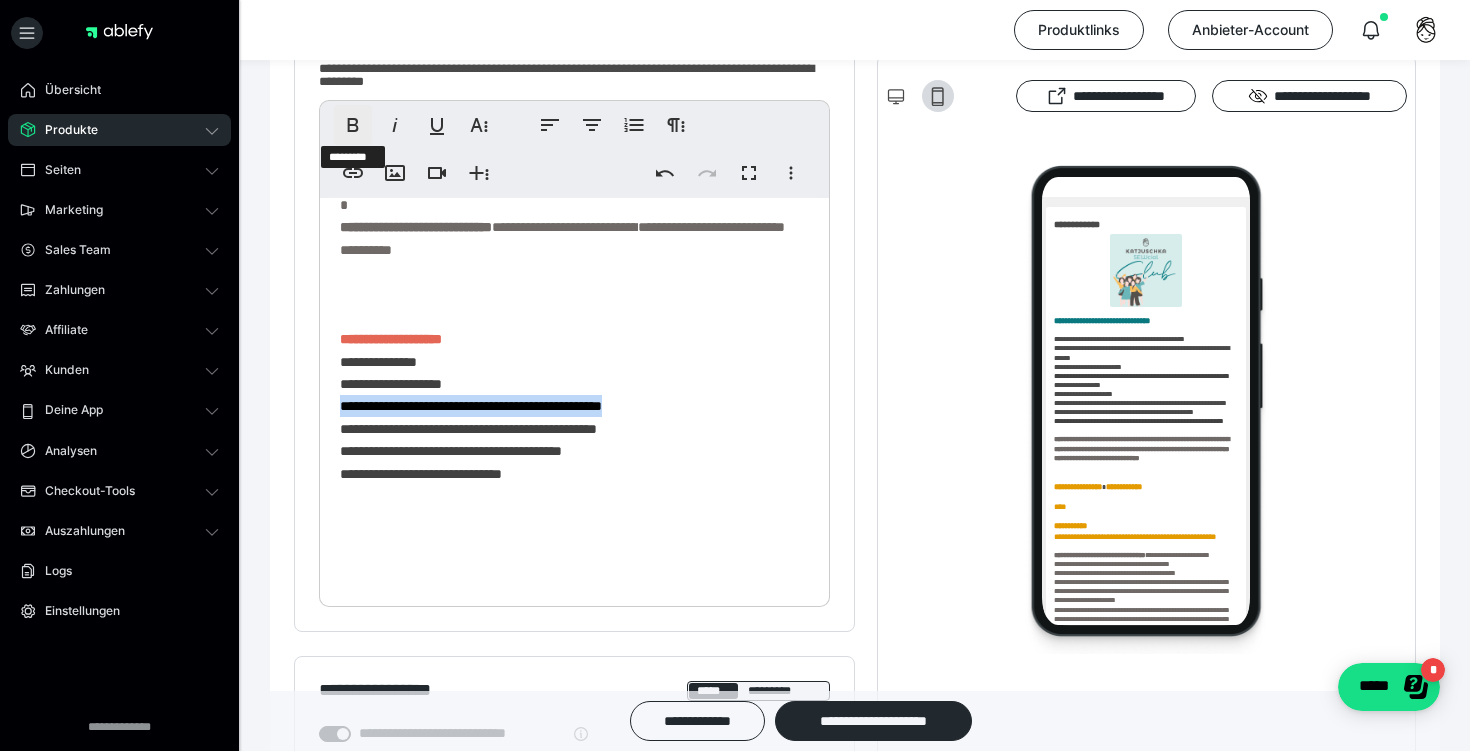 click 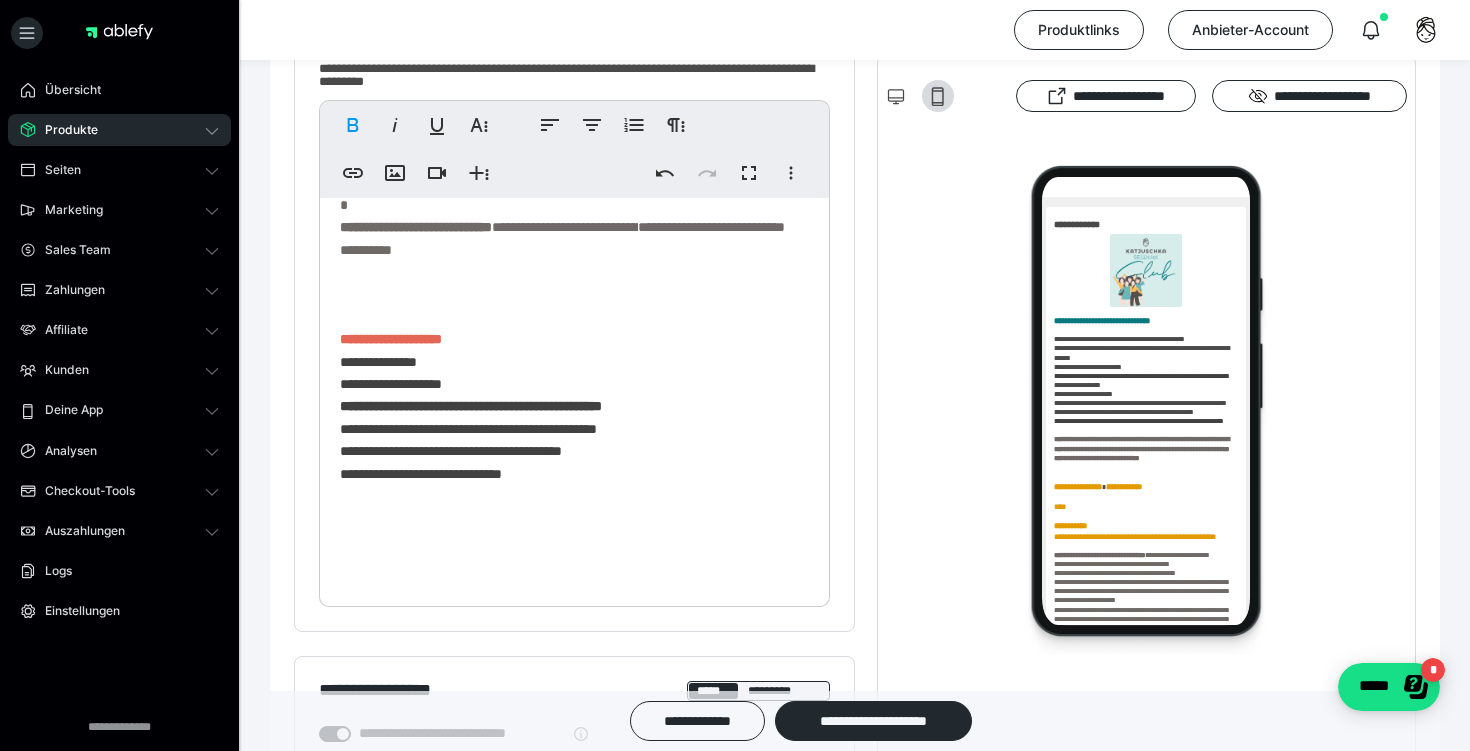 click on "**********" at bounding box center (574, 102) 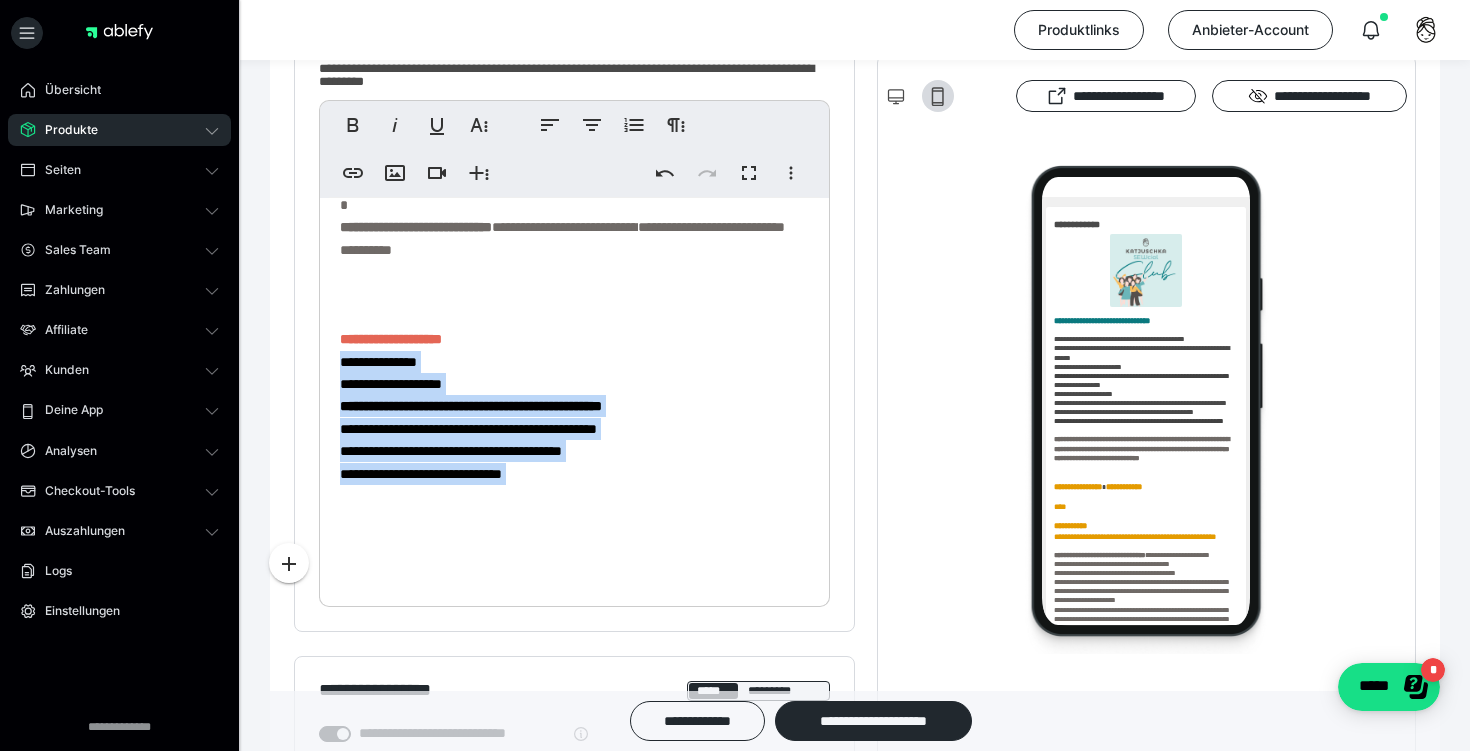 drag, startPoint x: 588, startPoint y: 557, endPoint x: 321, endPoint y: 427, distance: 296.96634 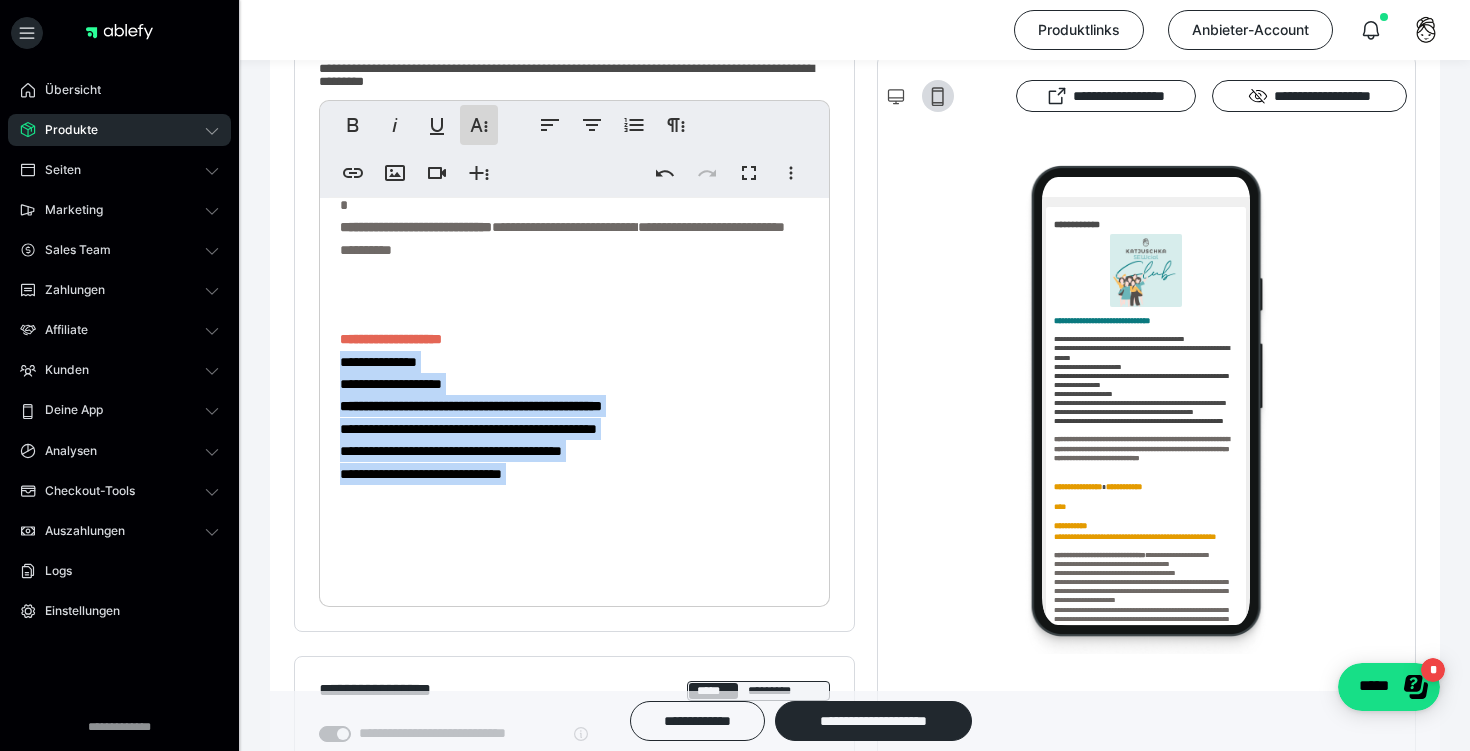 click 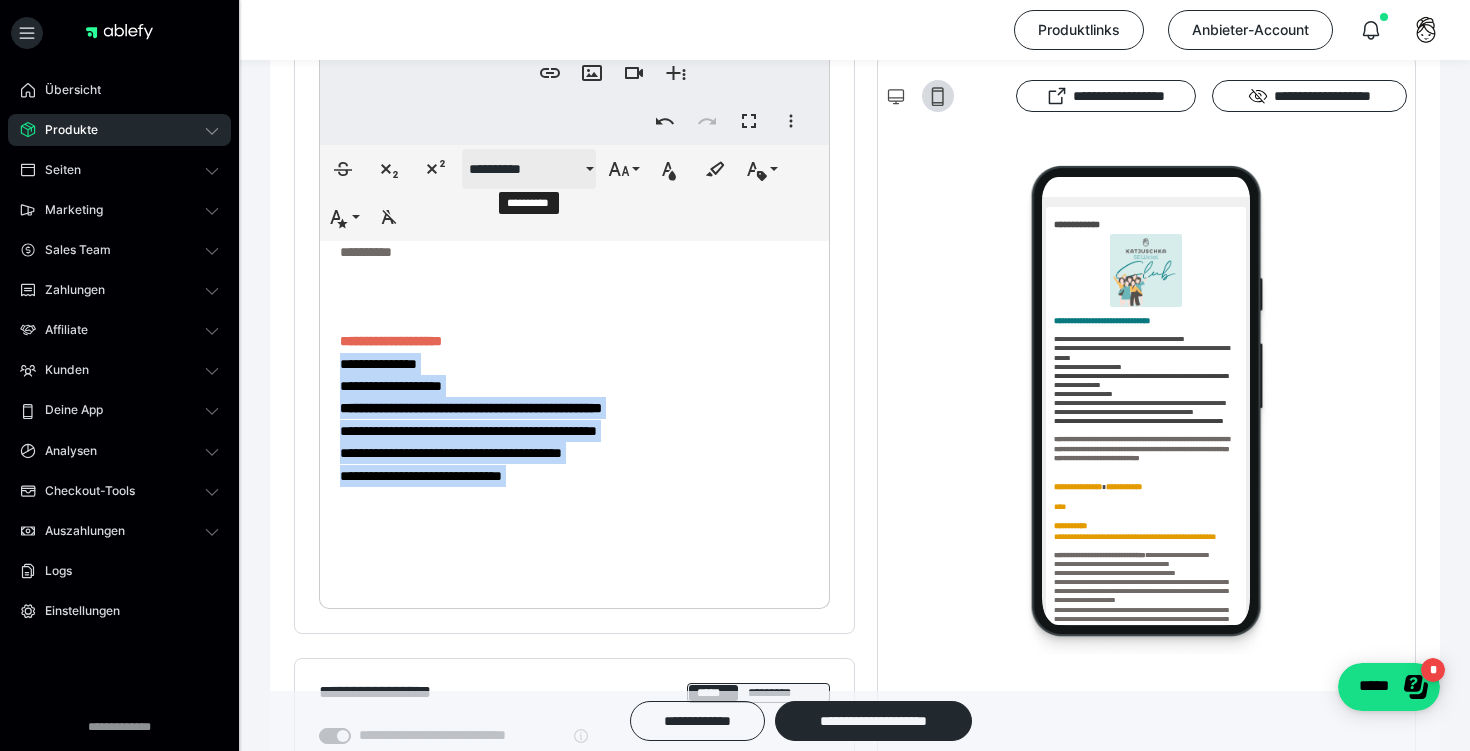 scroll, scrollTop: 760, scrollLeft: 0, axis: vertical 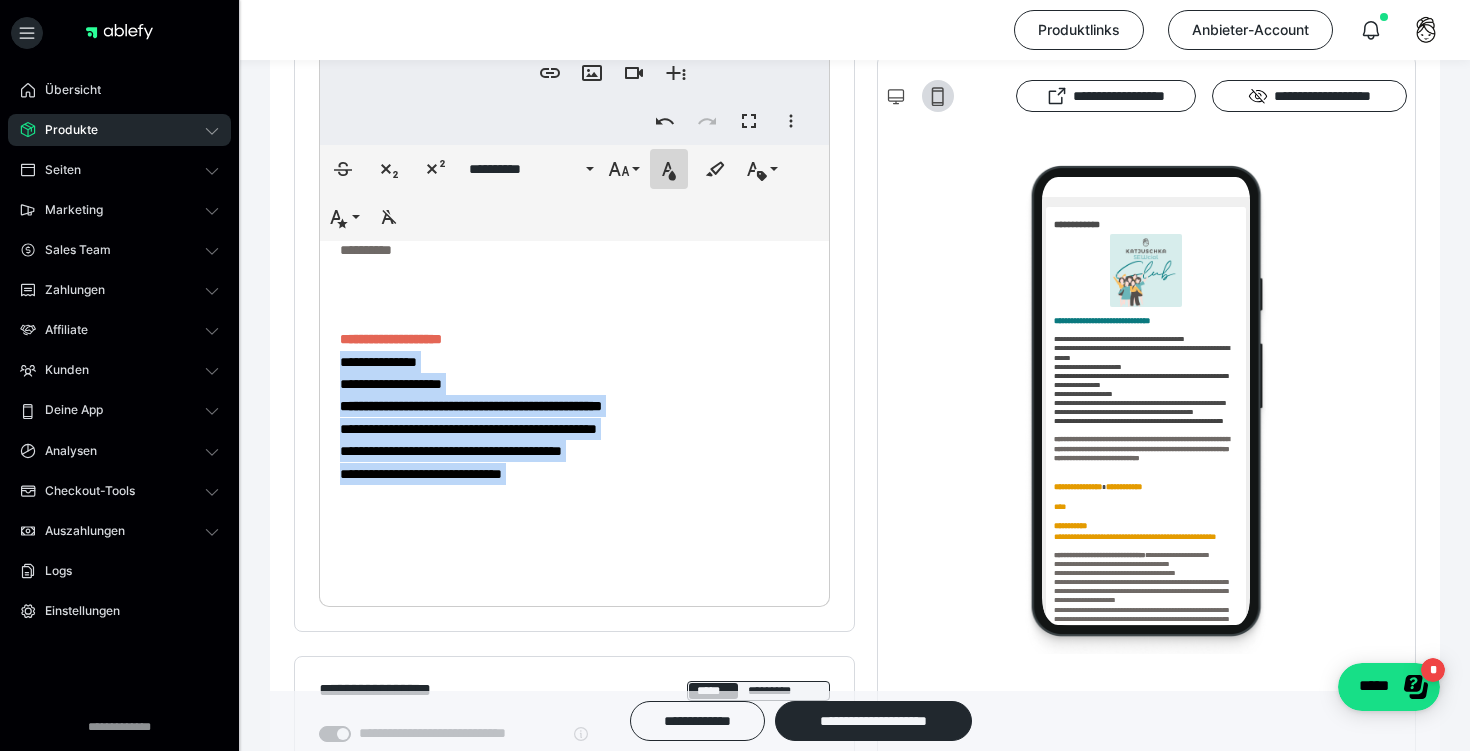click on "*********" at bounding box center (669, 169) 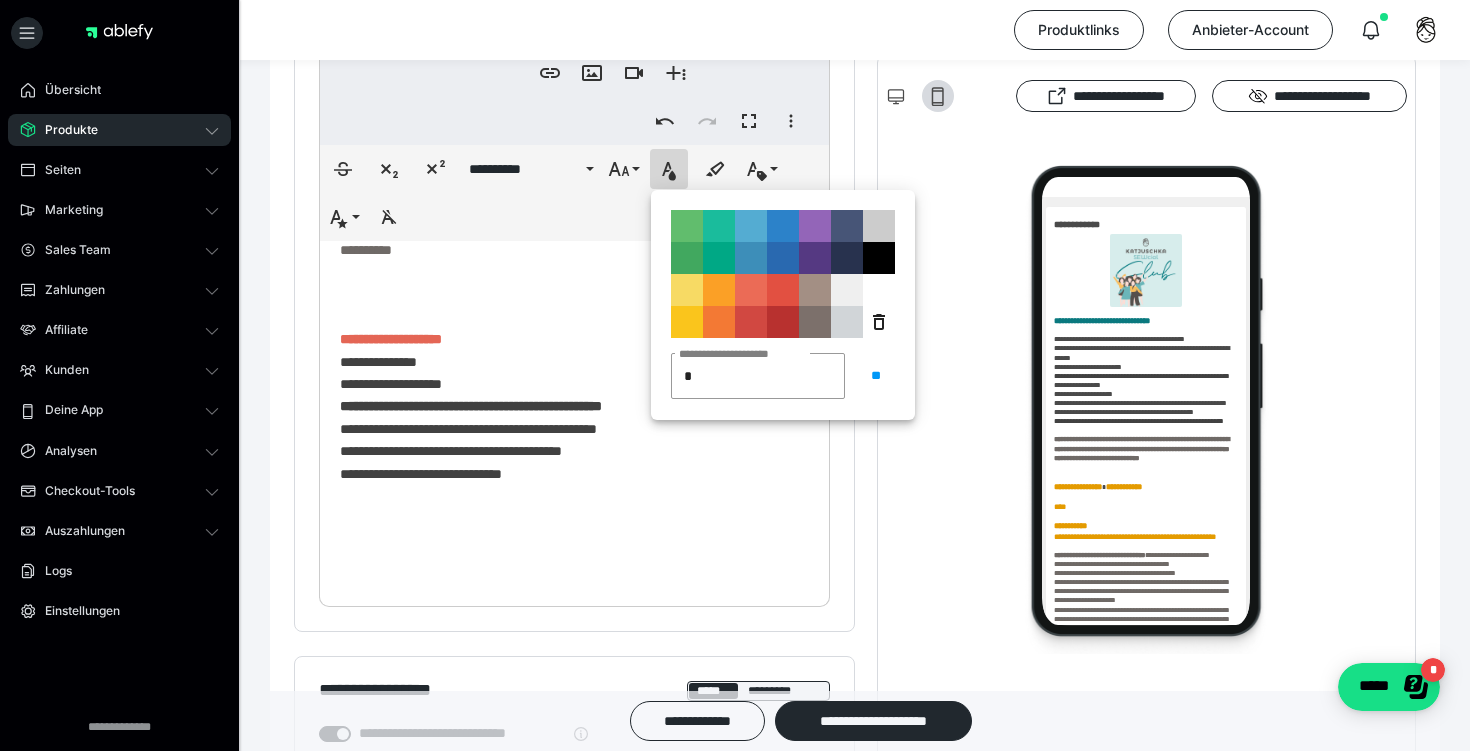 type on "*******" 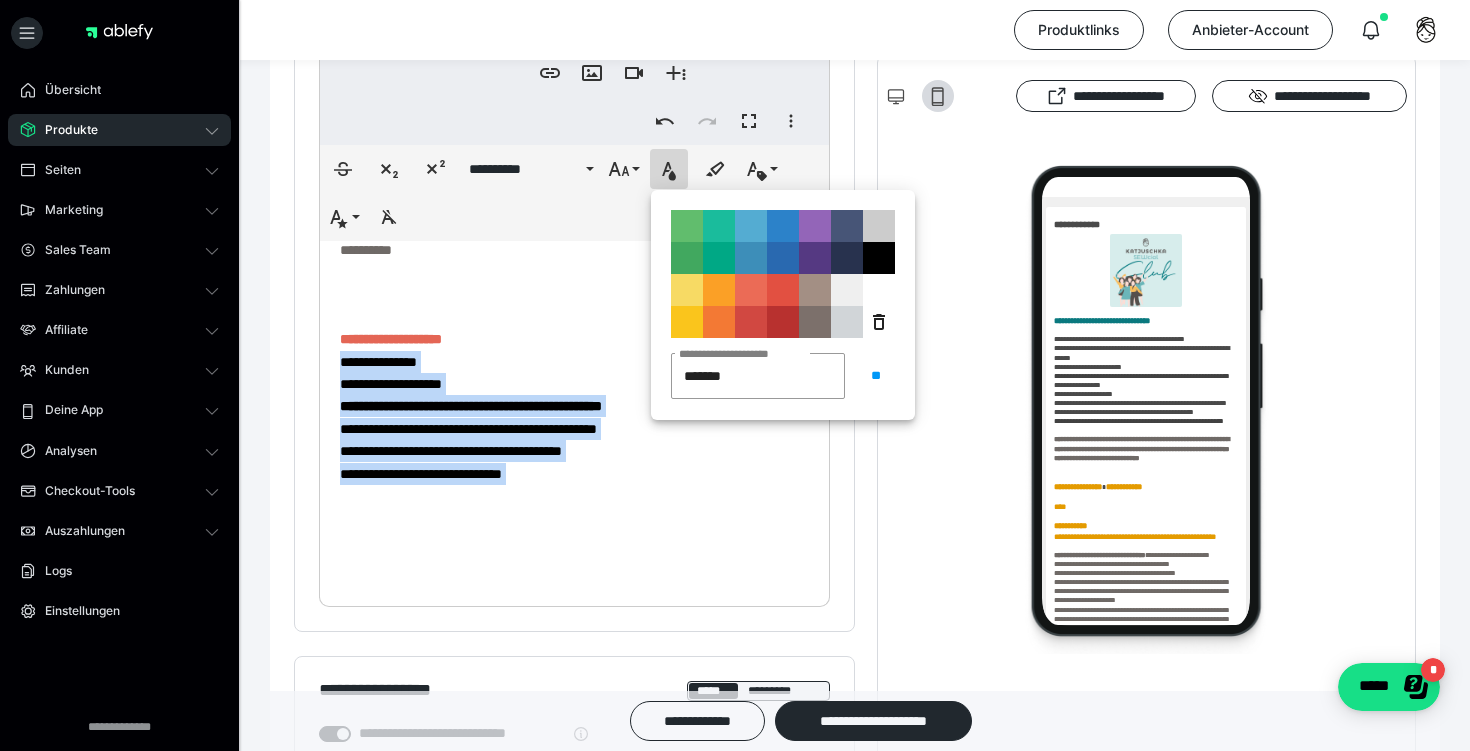 scroll, scrollTop: 762, scrollLeft: 0, axis: vertical 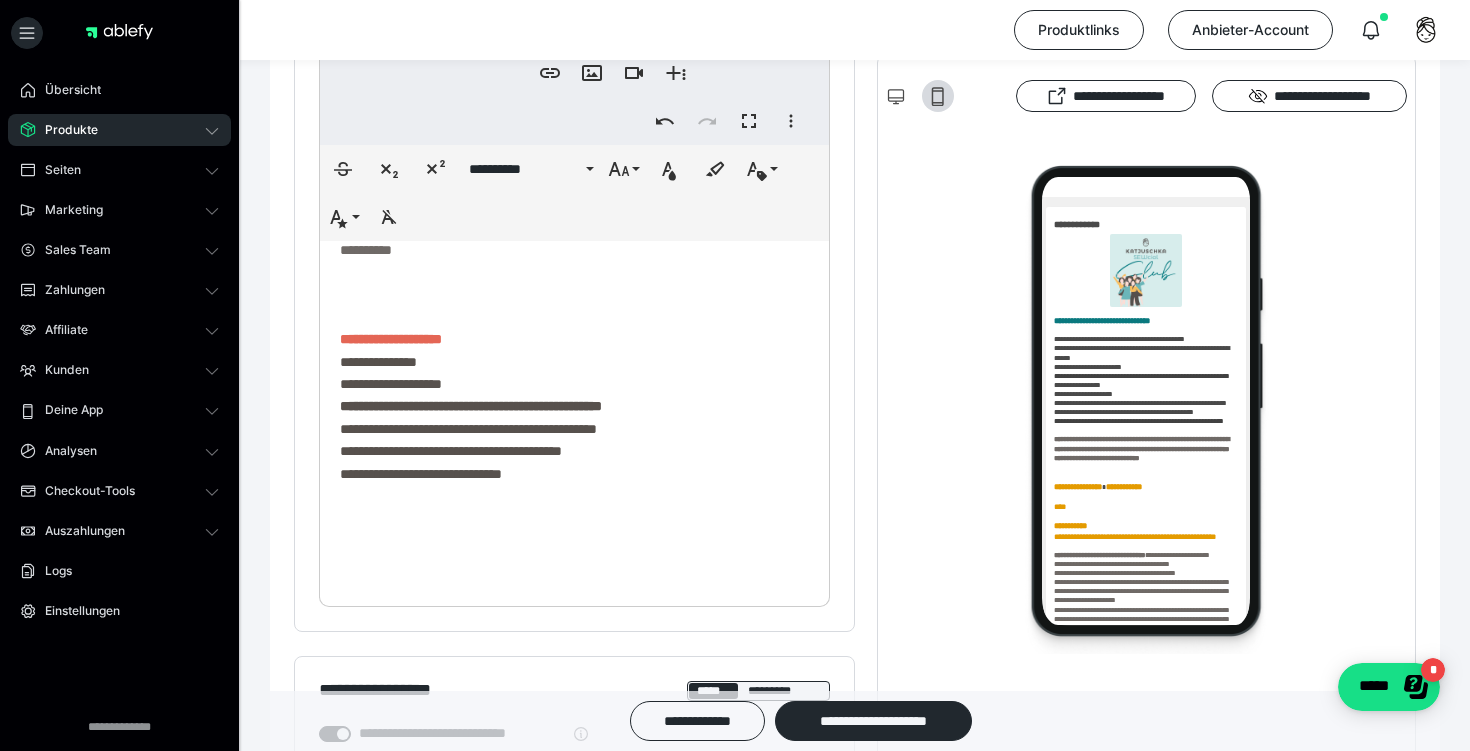 click on "**********" at bounding box center (574, 102) 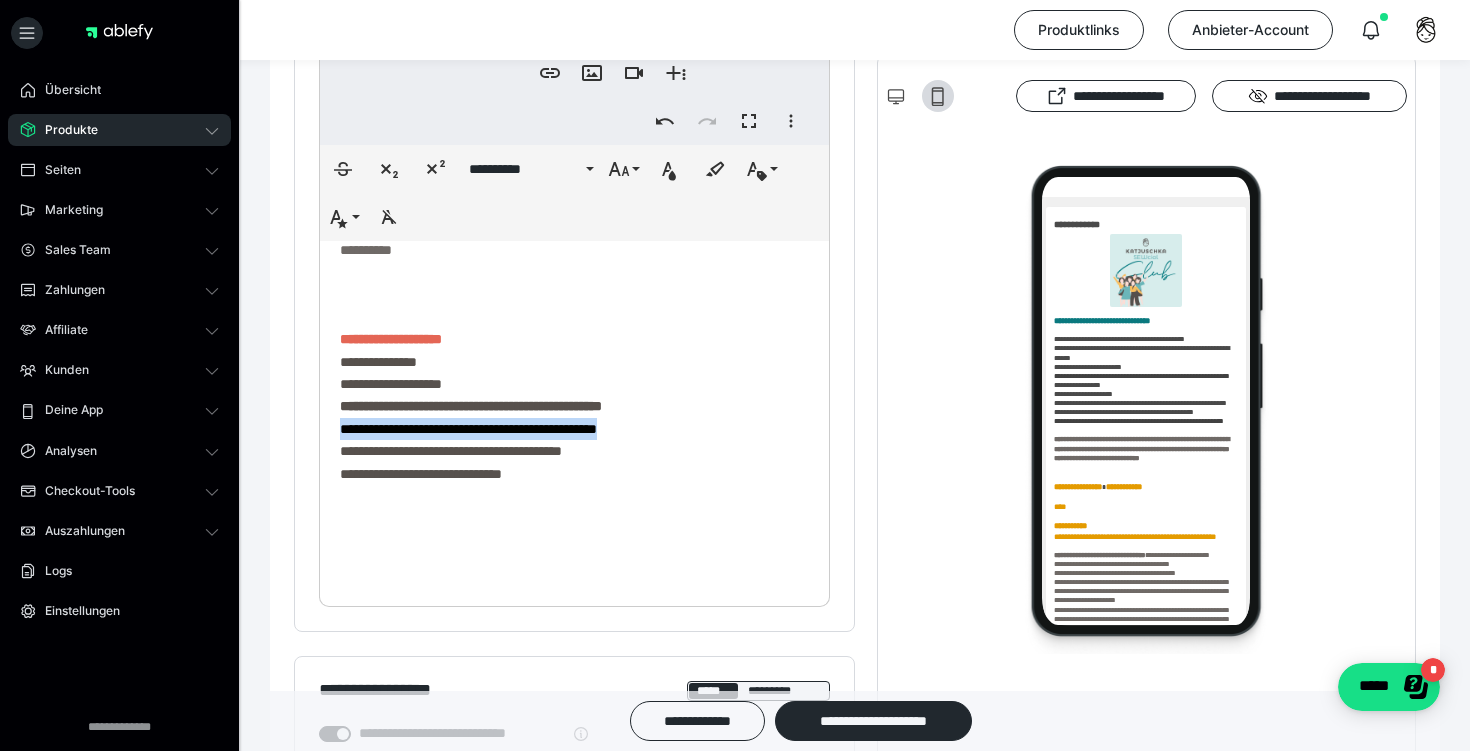 drag, startPoint x: 707, startPoint y: 500, endPoint x: 306, endPoint y: 494, distance: 401.0449 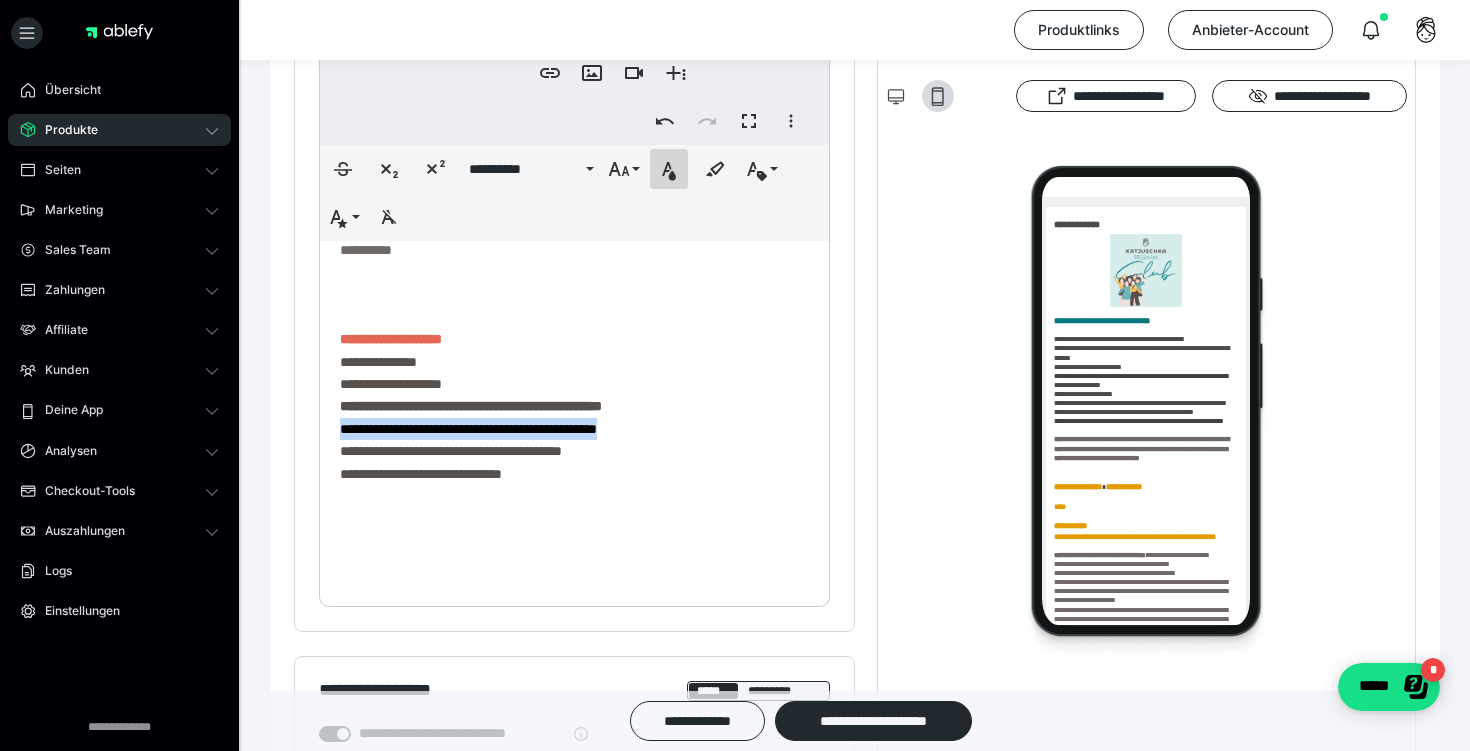 click 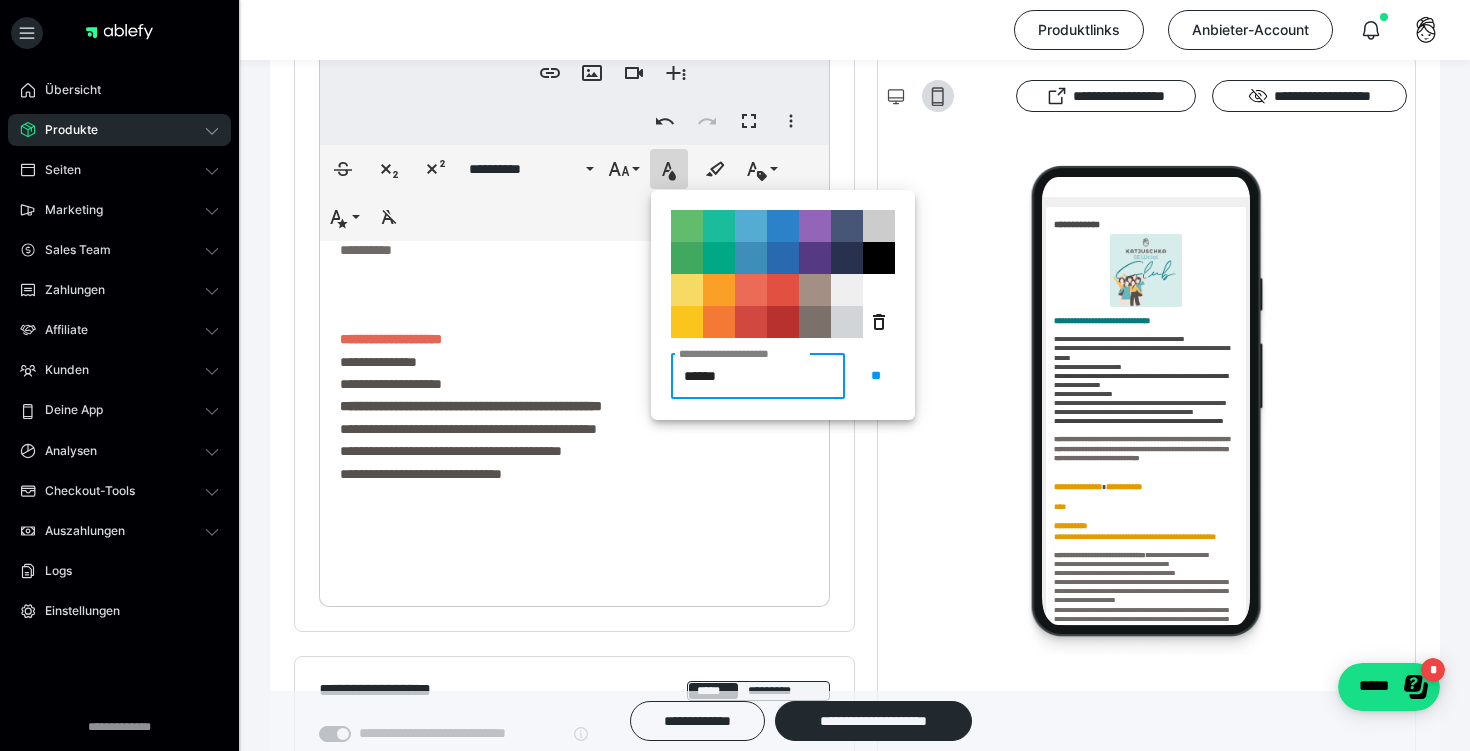type on "*******" 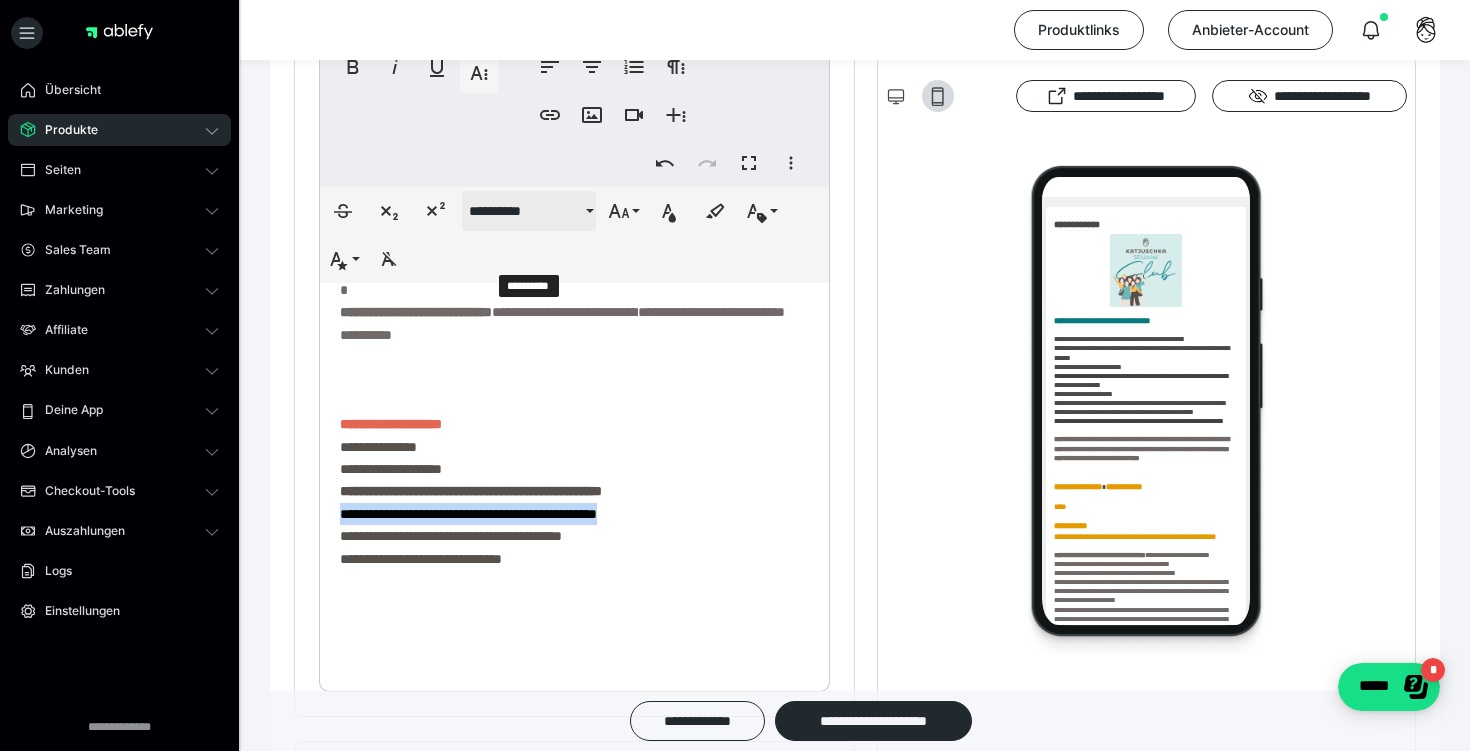 scroll, scrollTop: 676, scrollLeft: 0, axis: vertical 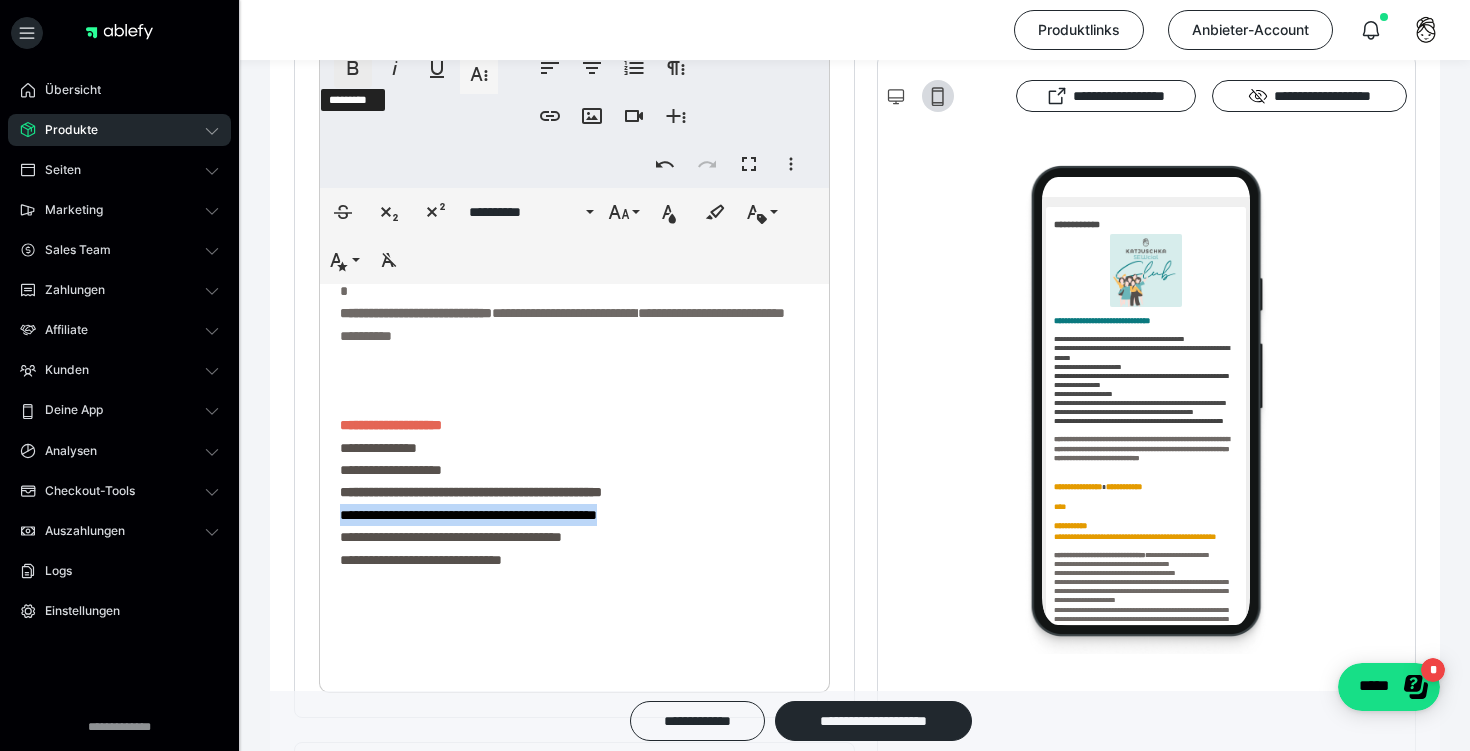 click 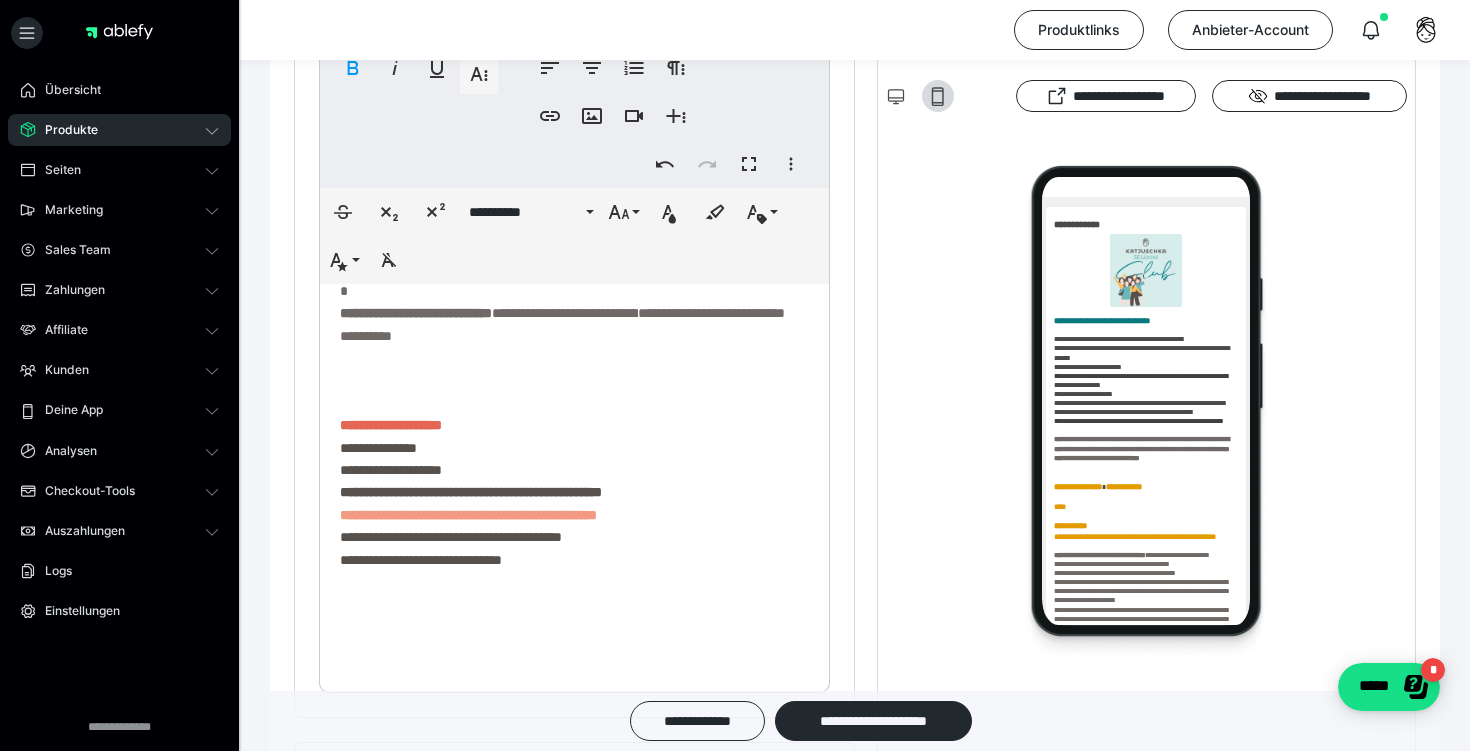 click on "**********" at bounding box center (574, 188) 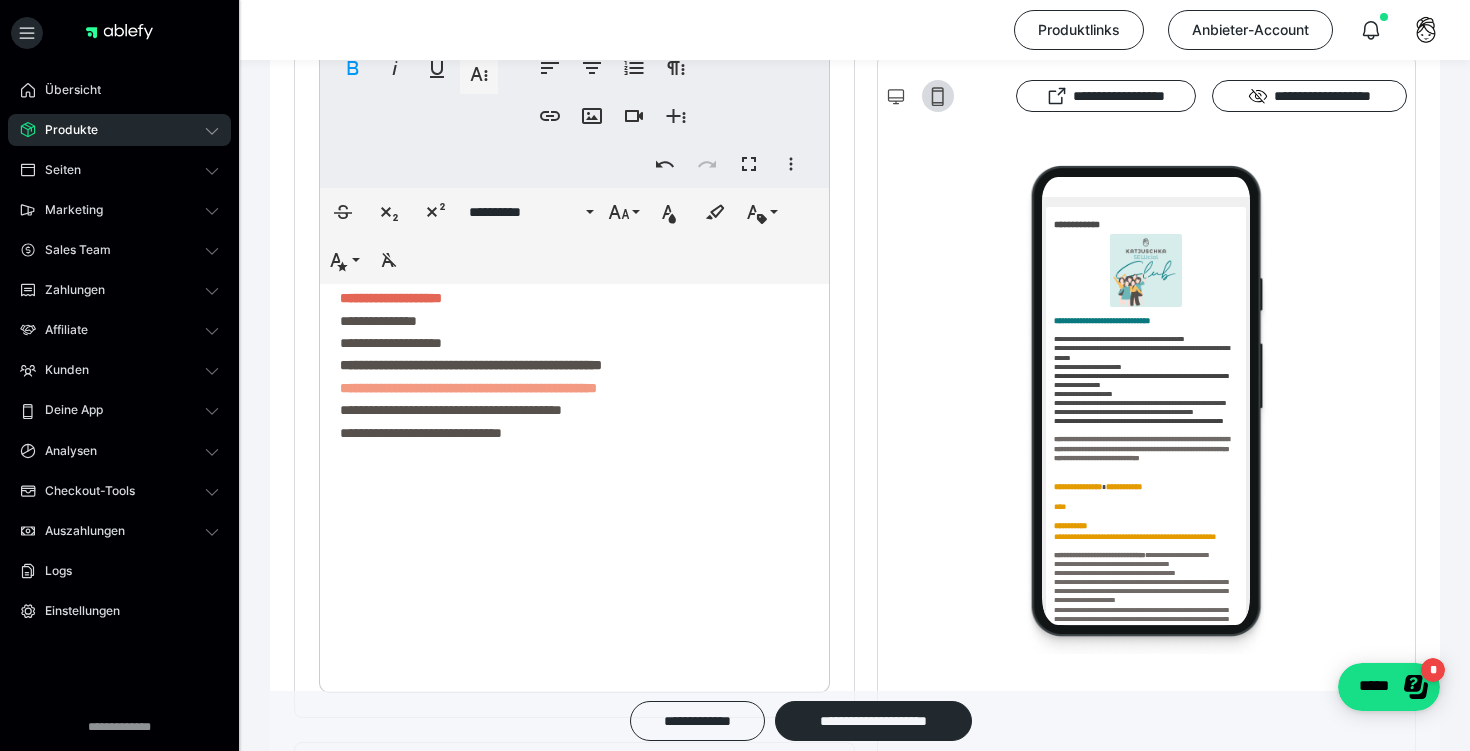 scroll, scrollTop: 882, scrollLeft: 0, axis: vertical 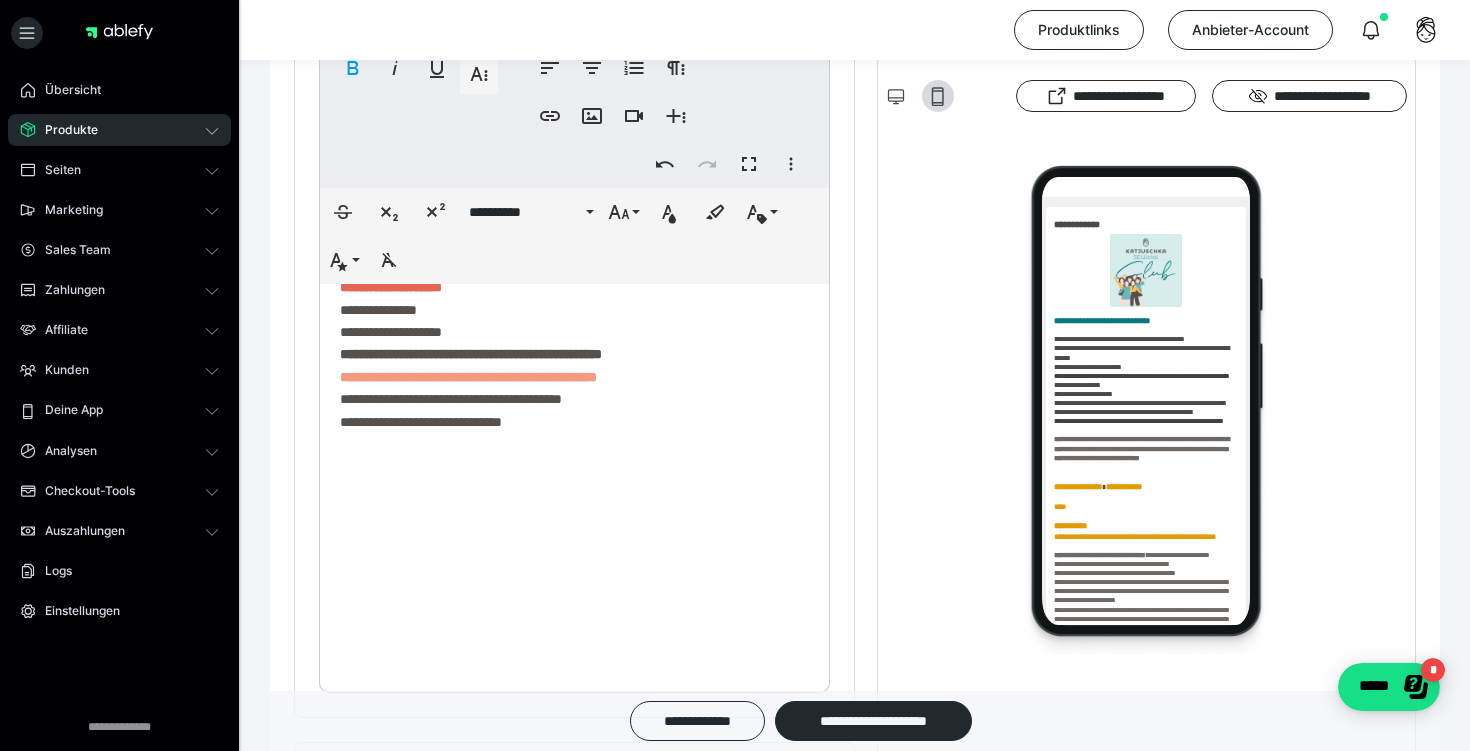 click on "**********" at bounding box center (574, 50) 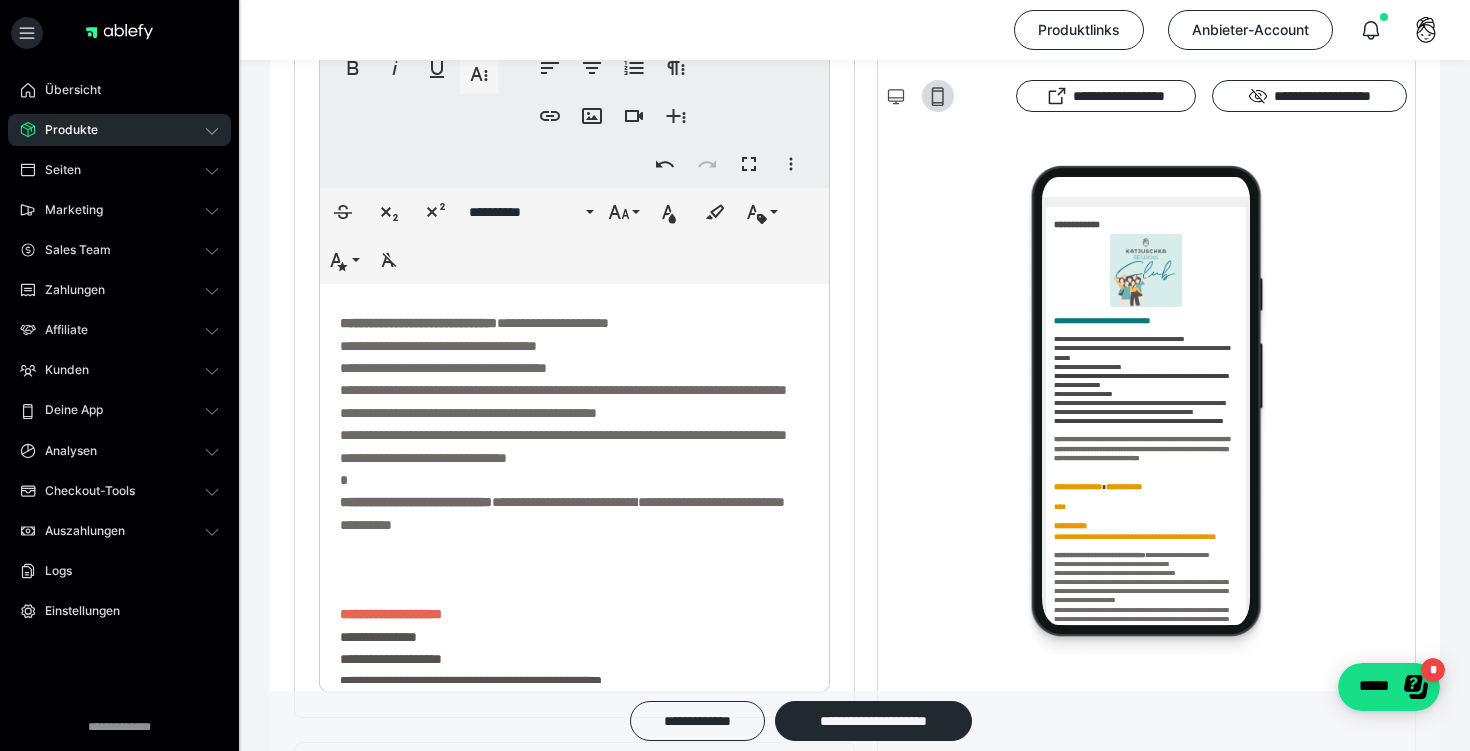scroll, scrollTop: 554, scrollLeft: 0, axis: vertical 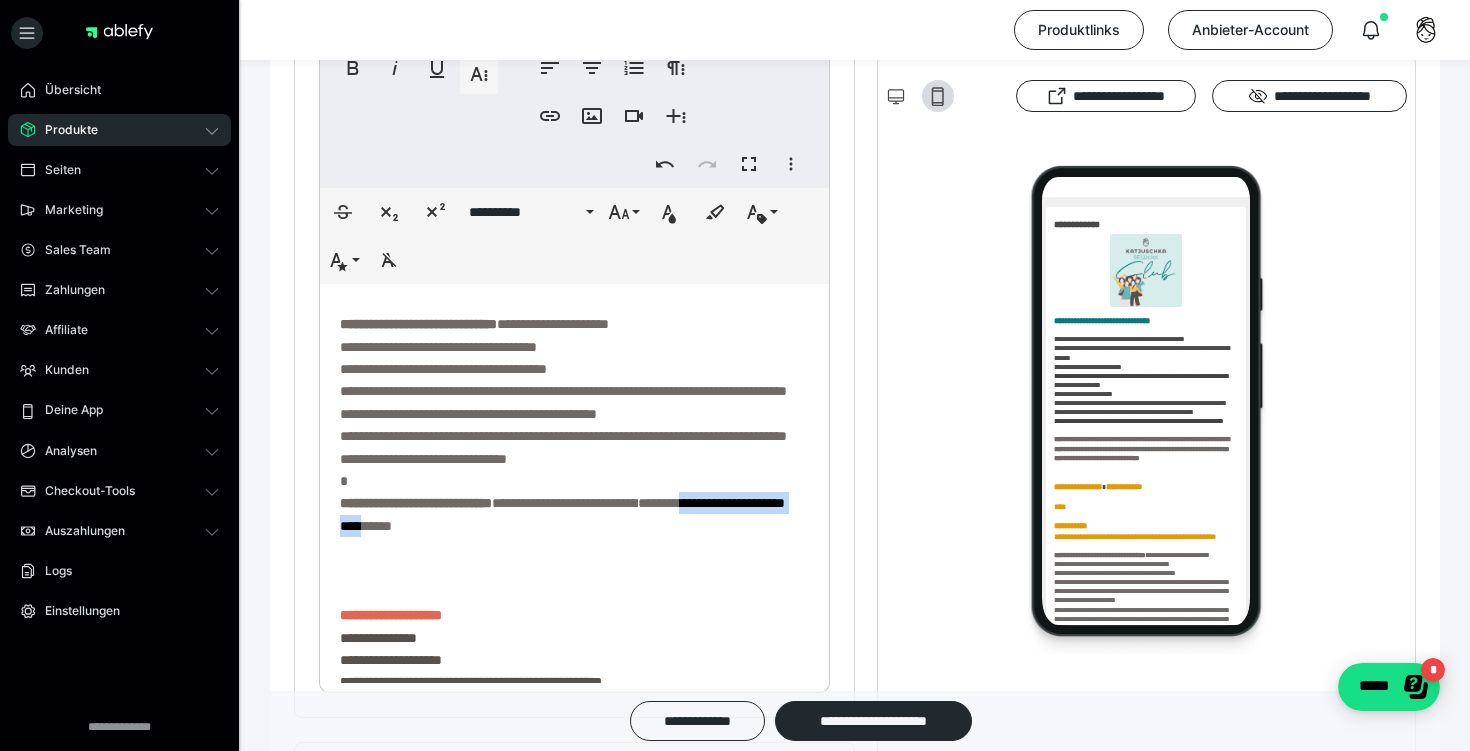 drag, startPoint x: 563, startPoint y: 596, endPoint x: 379, endPoint y: 594, distance: 184.01086 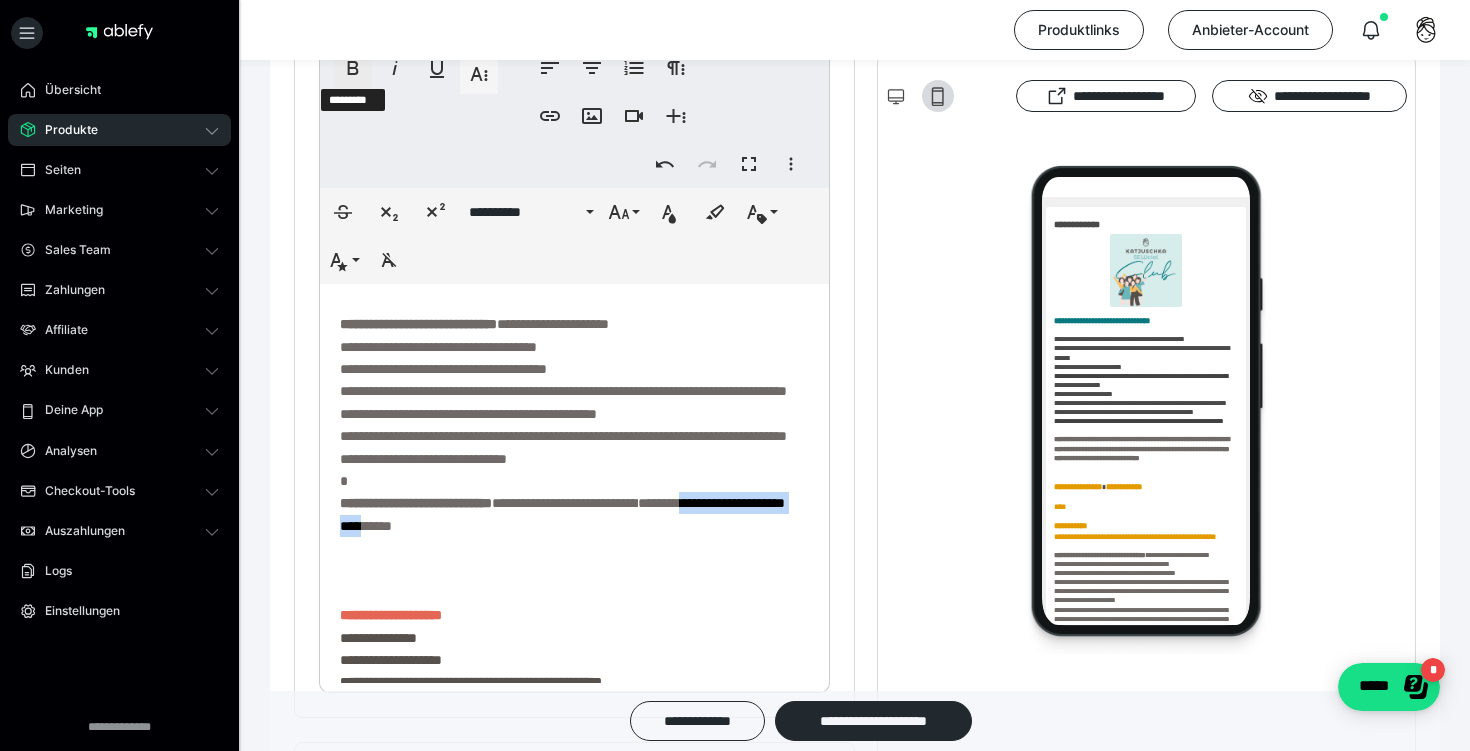 click 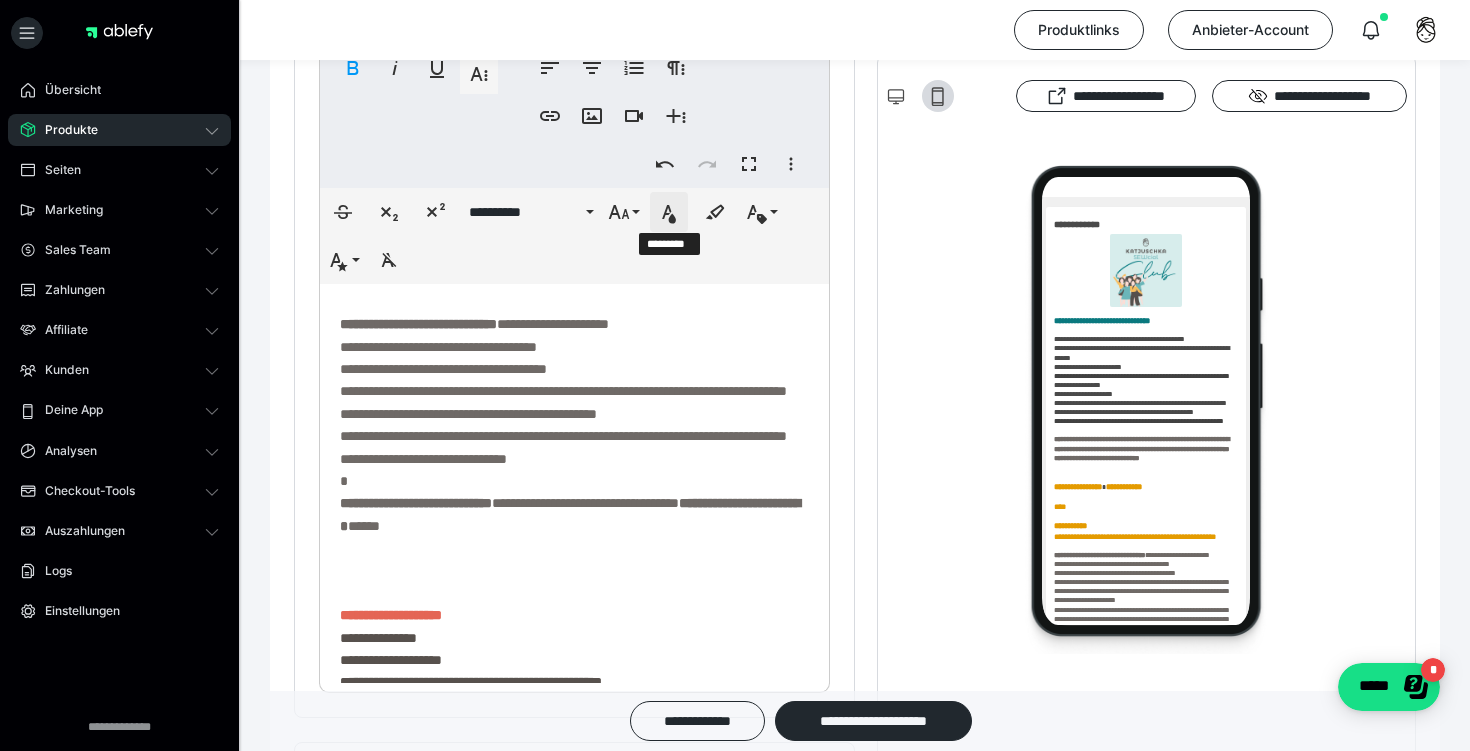 click 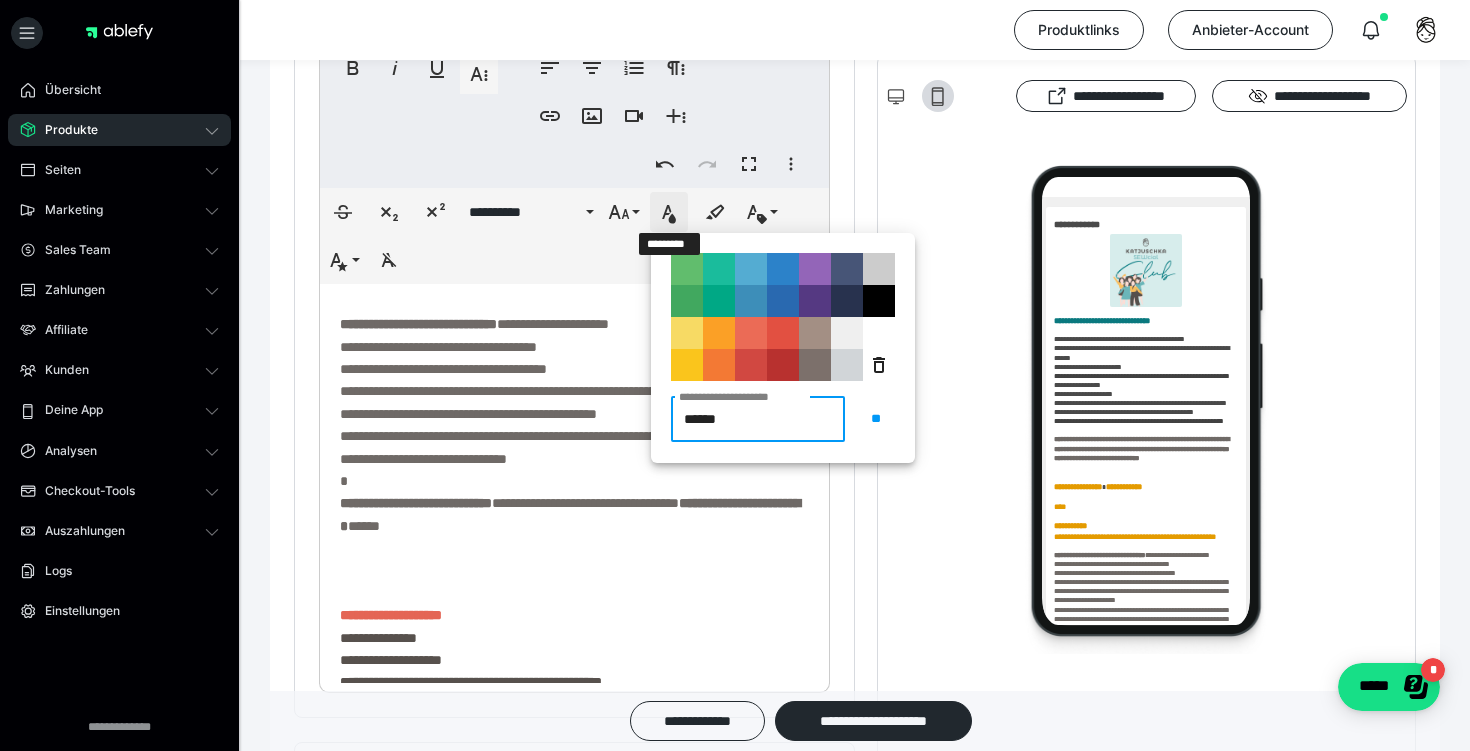 type on "*******" 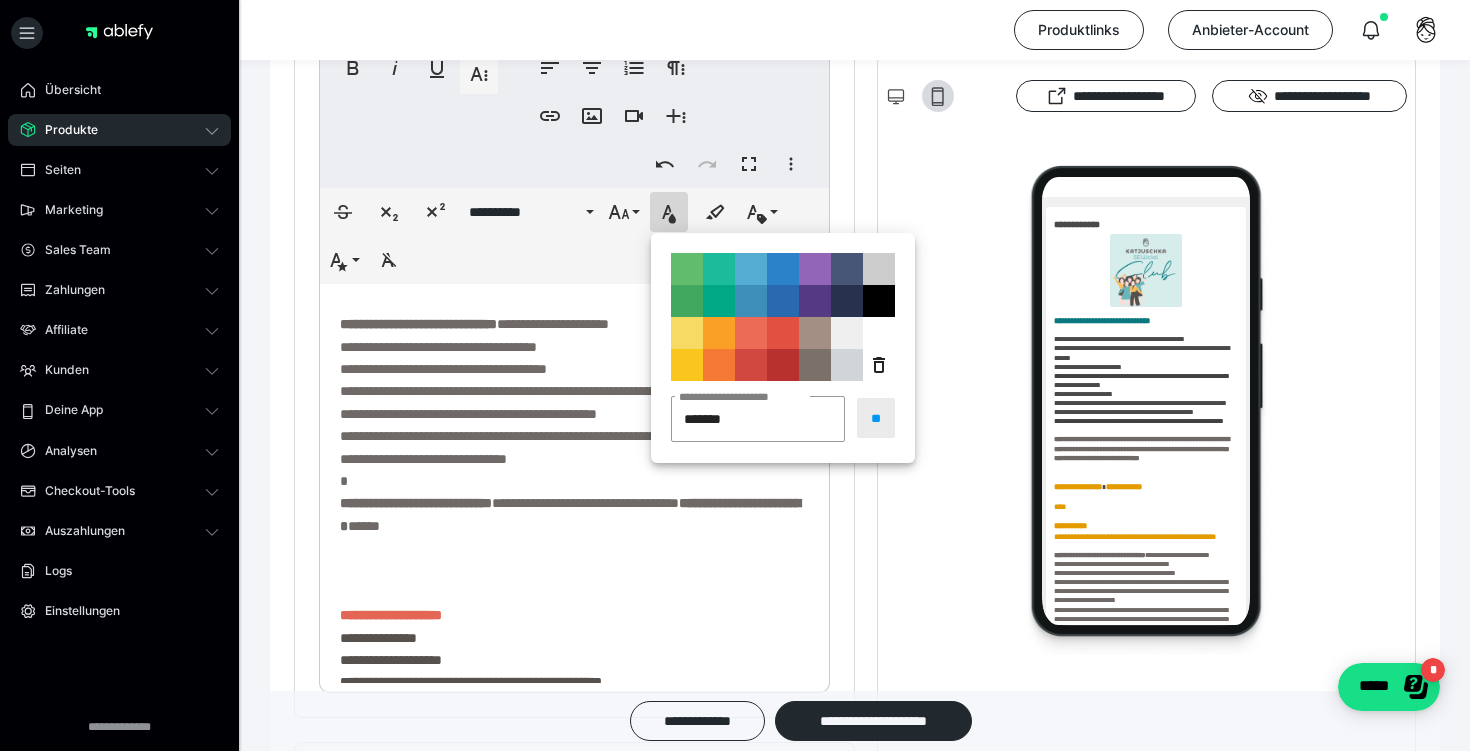 click on "**" at bounding box center [876, 418] 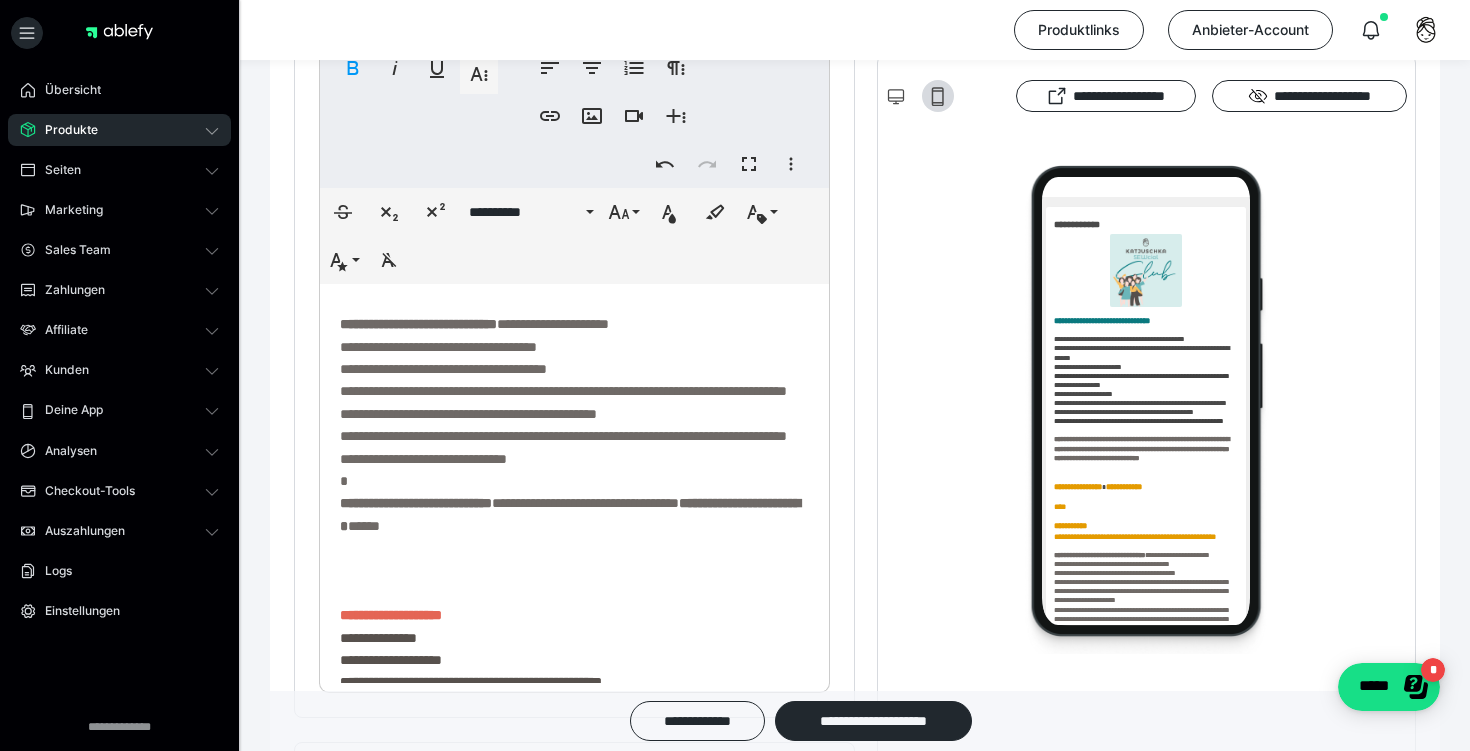 click on "**********" at bounding box center (574, 378) 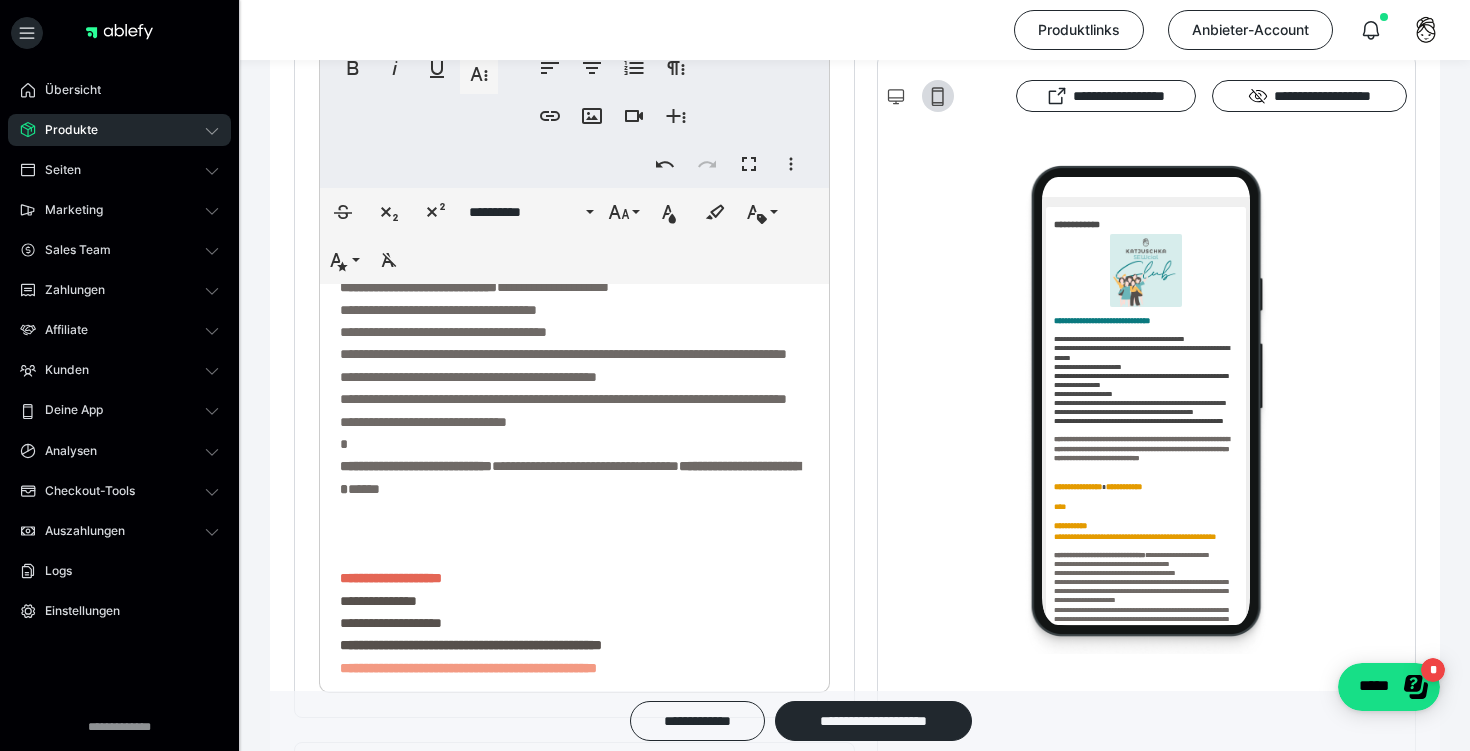 scroll, scrollTop: 586, scrollLeft: 0, axis: vertical 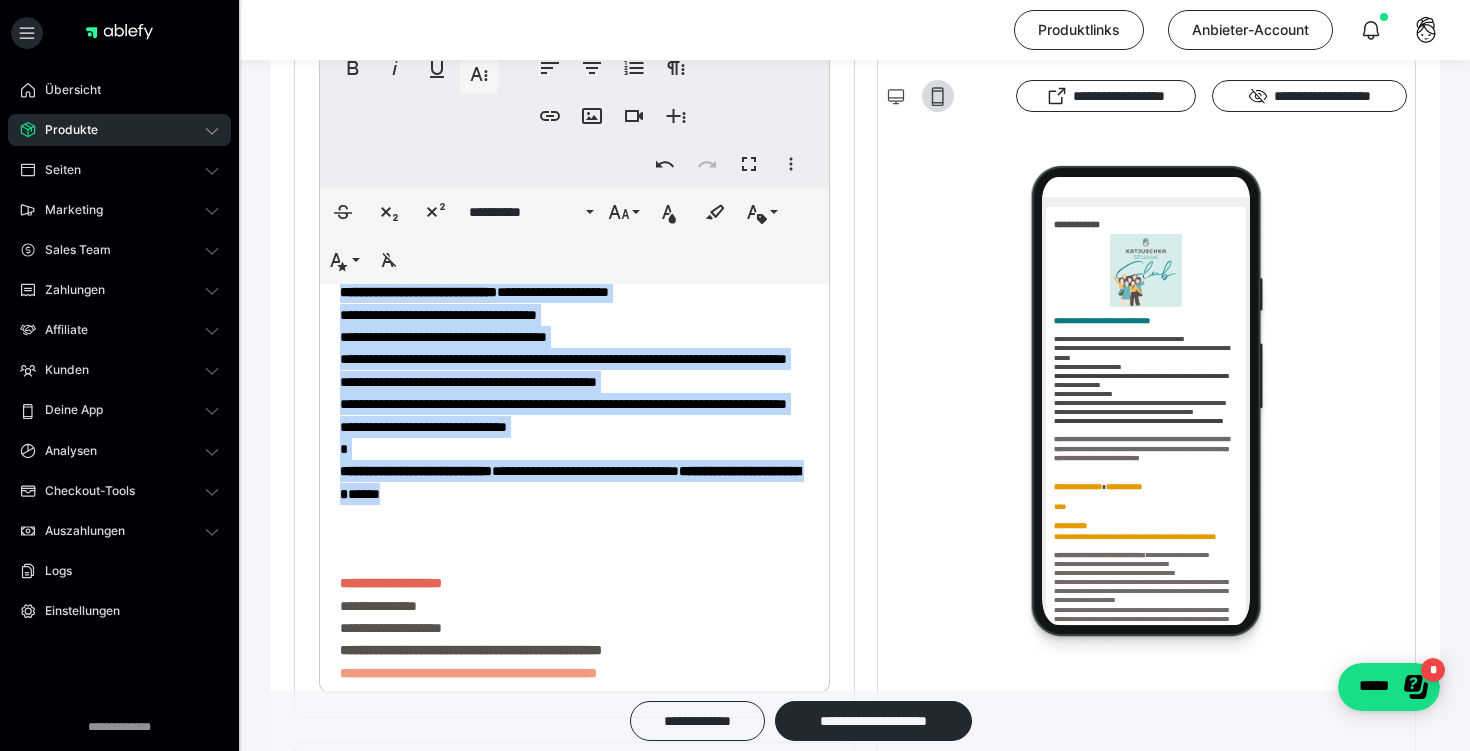 drag, startPoint x: 629, startPoint y: 565, endPoint x: 323, endPoint y: 332, distance: 384.6102 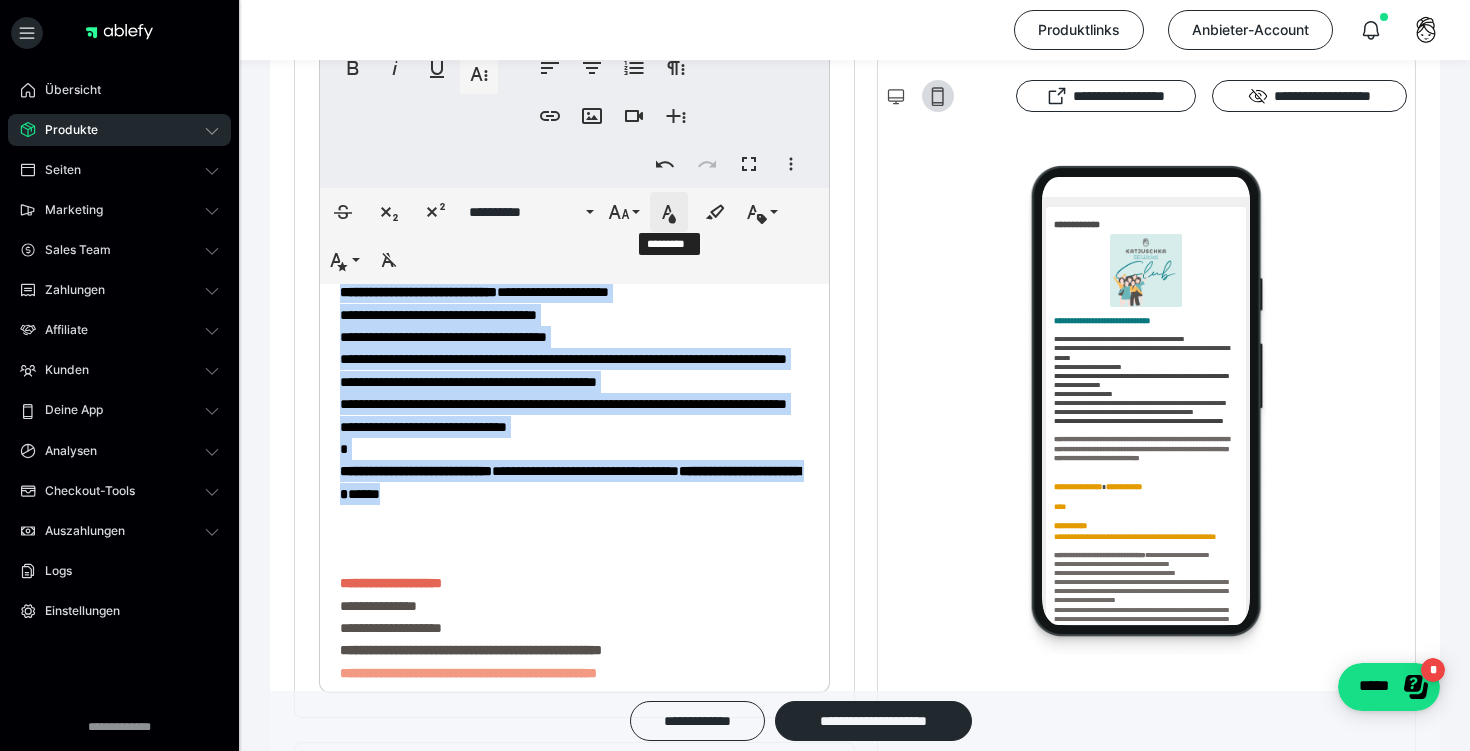 click 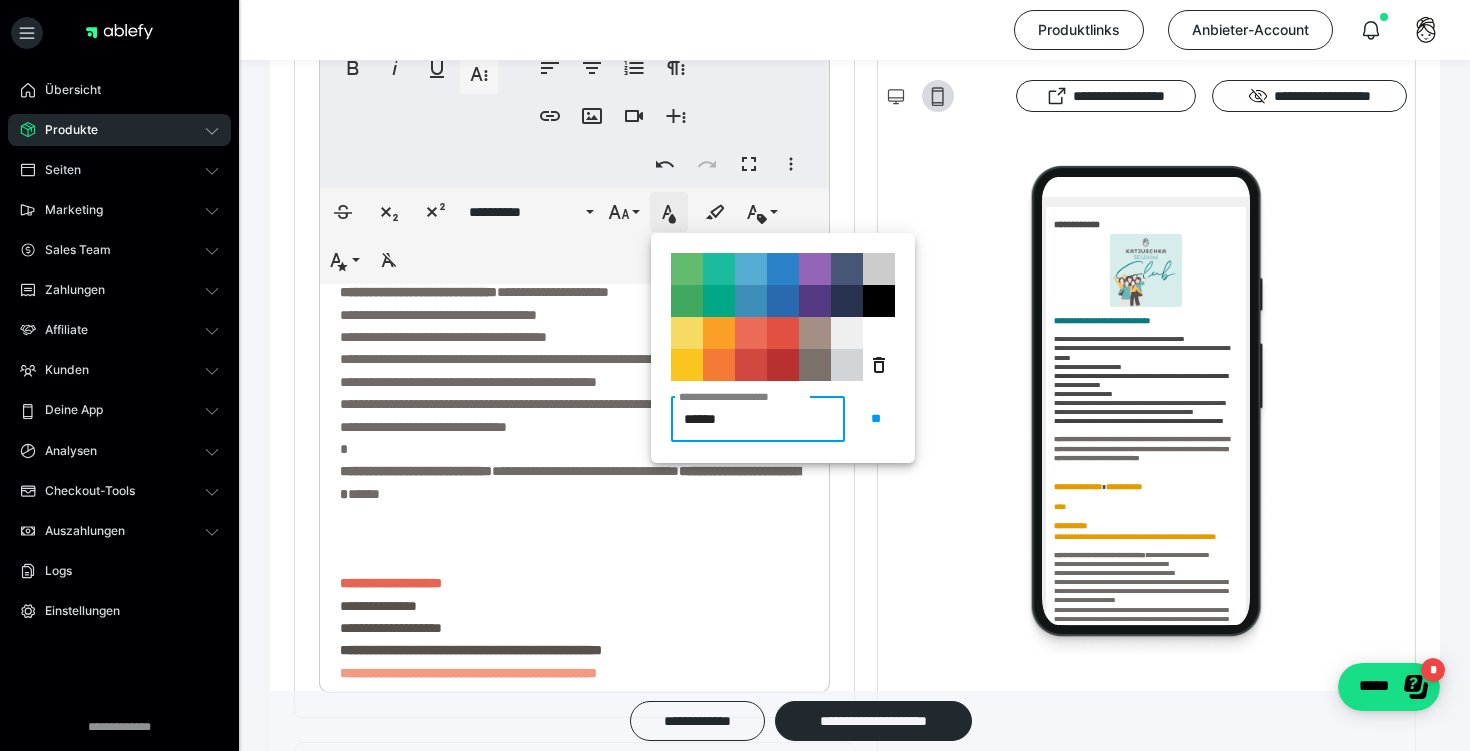 type on "*******" 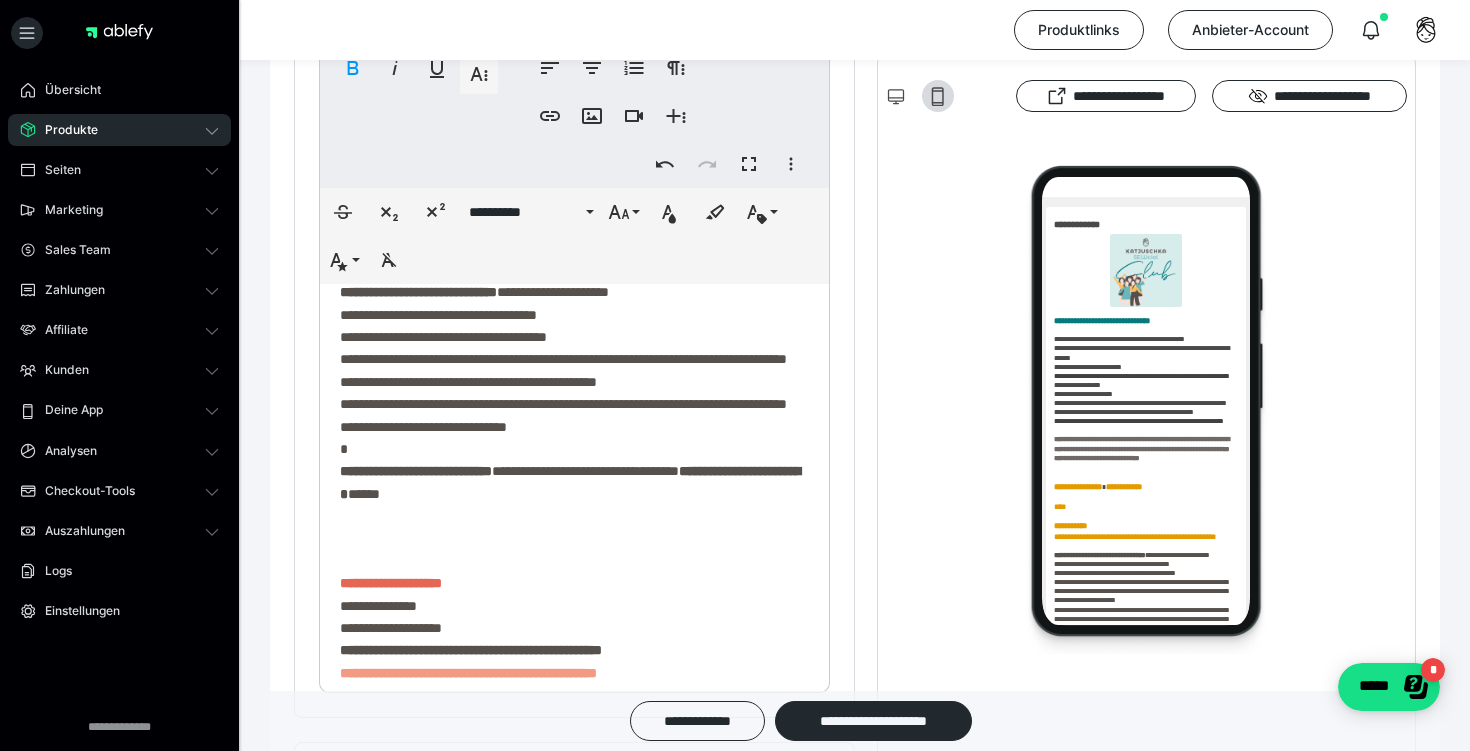 click on "**********" at bounding box center (563, 34) 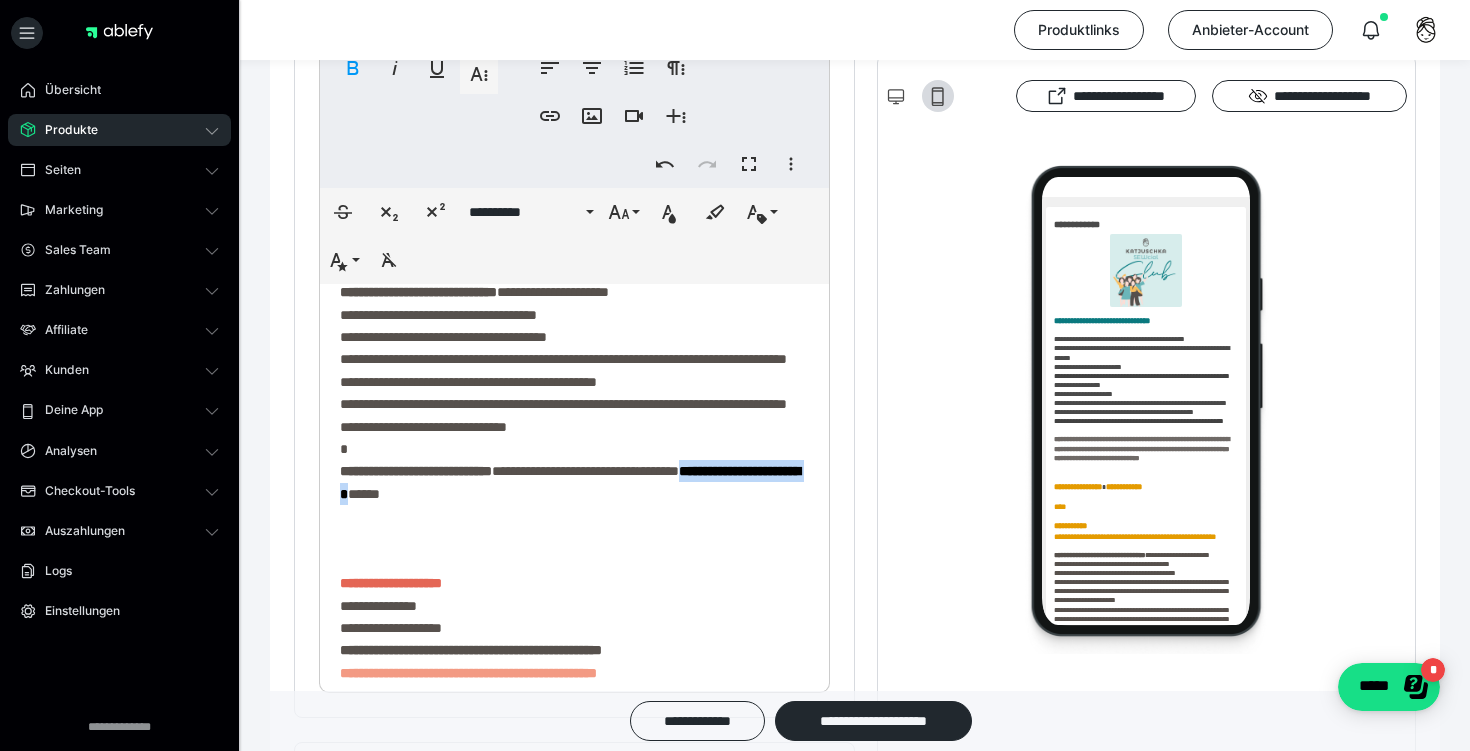 drag, startPoint x: 570, startPoint y: 564, endPoint x: 376, endPoint y: 563, distance: 194.00258 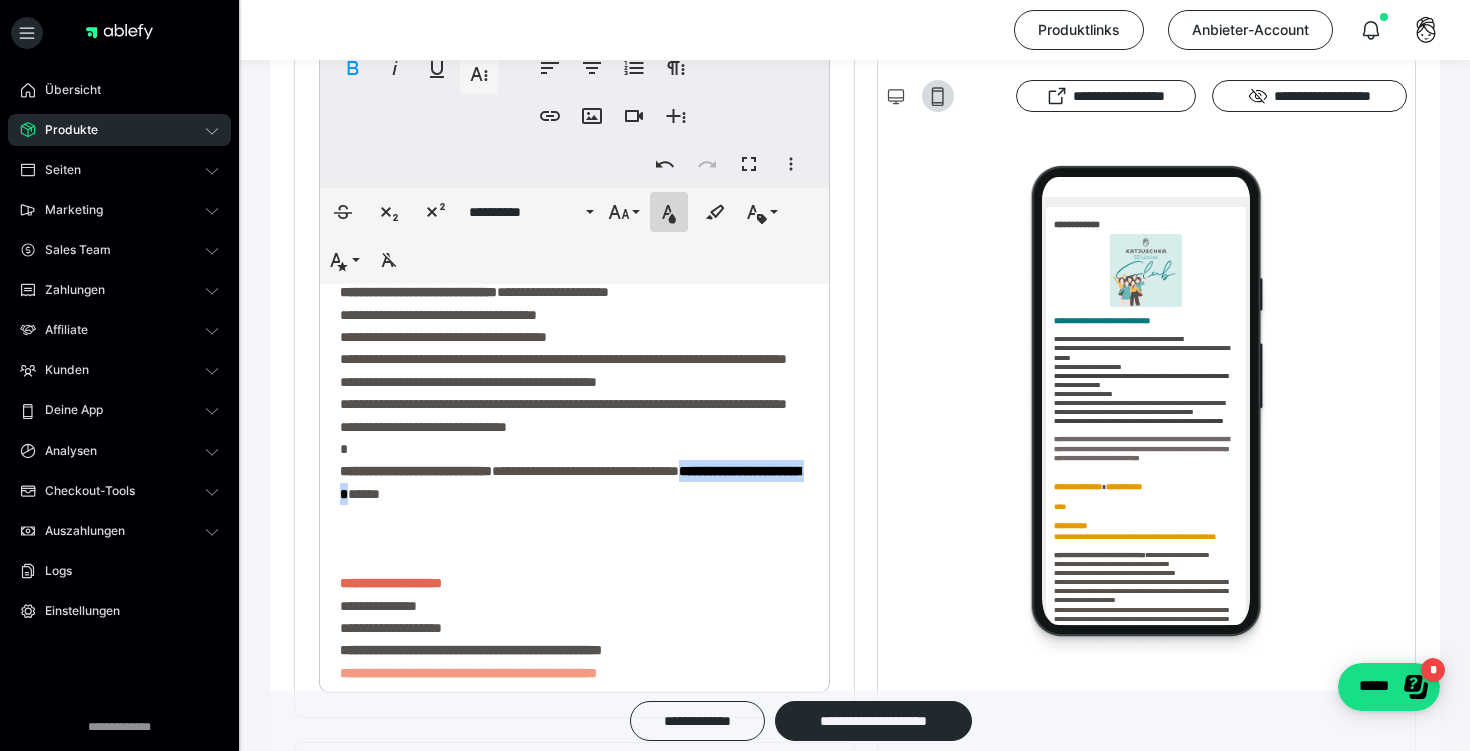click 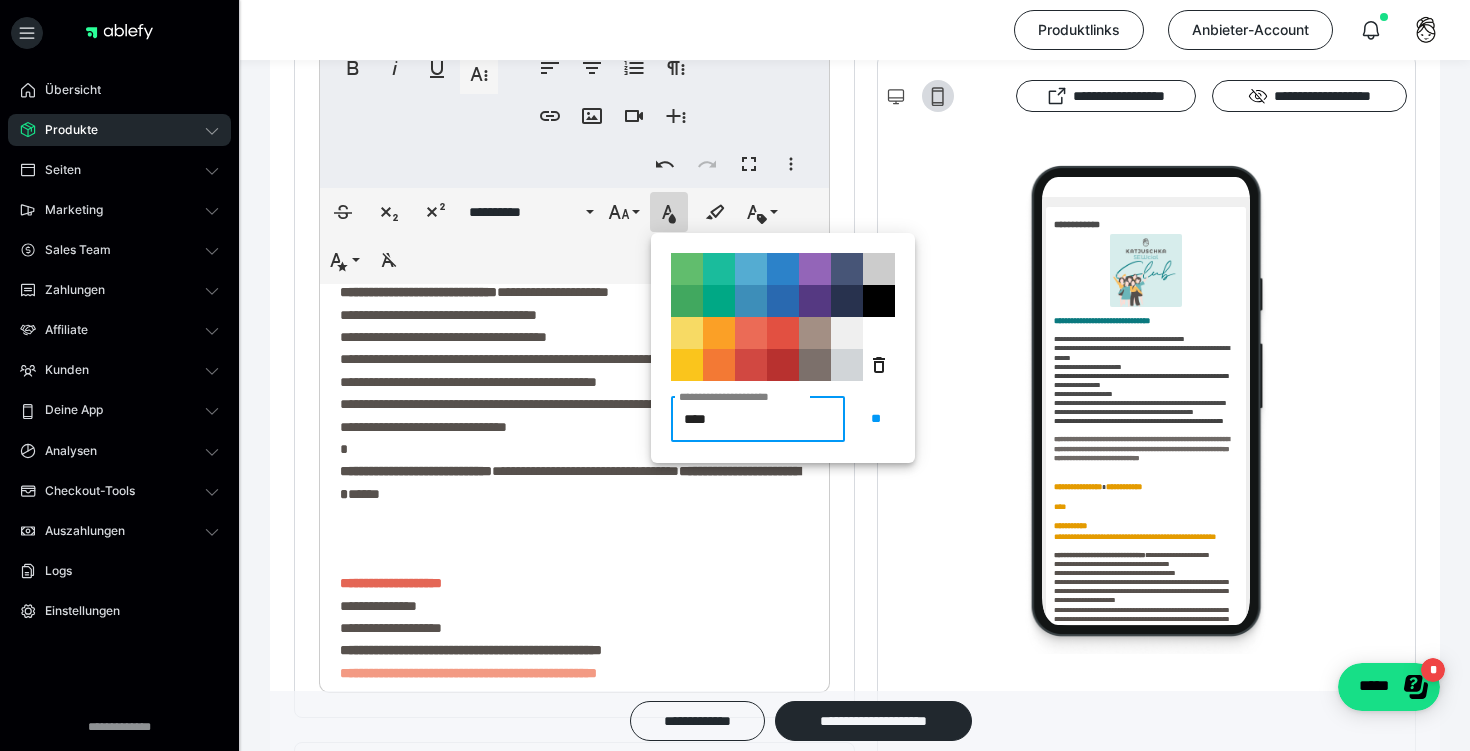 type on "*******" 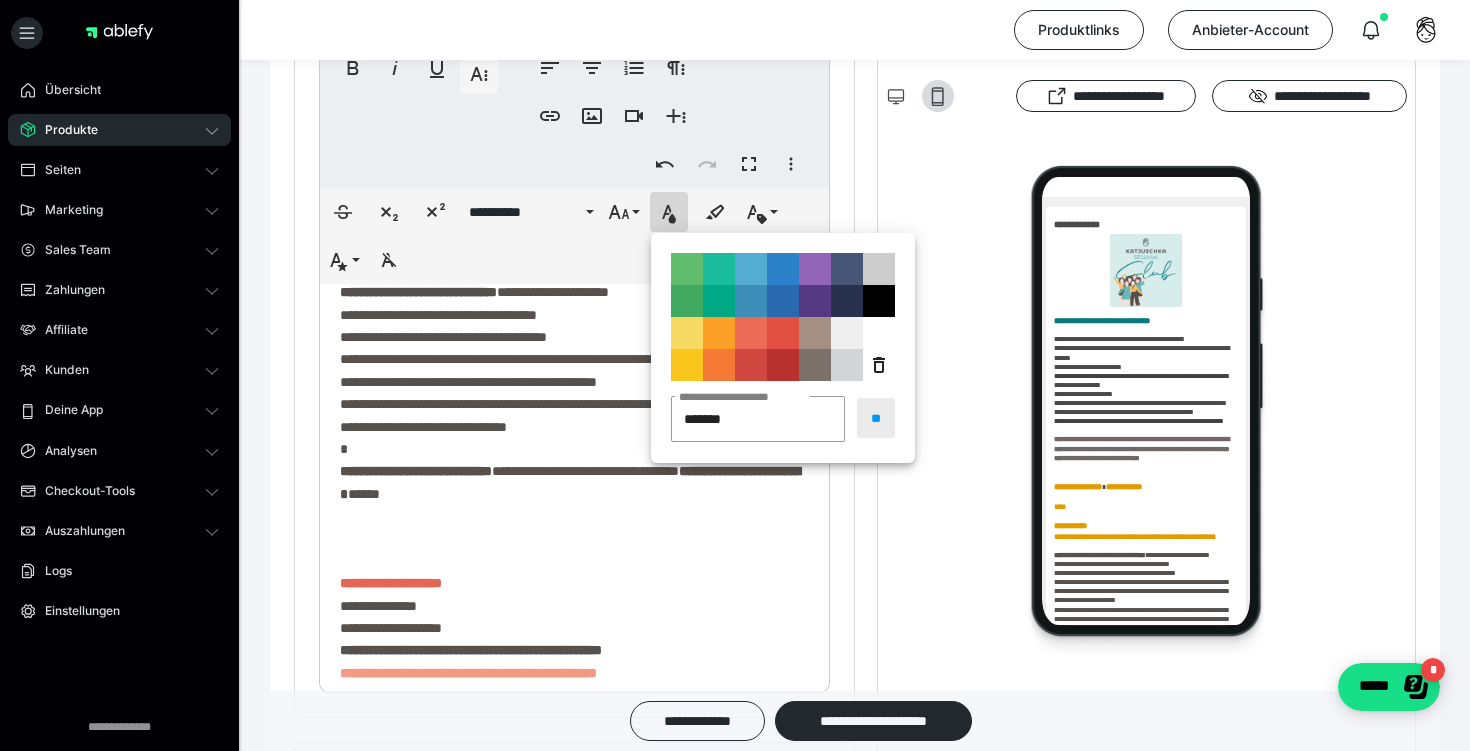 click on "**" at bounding box center [876, 418] 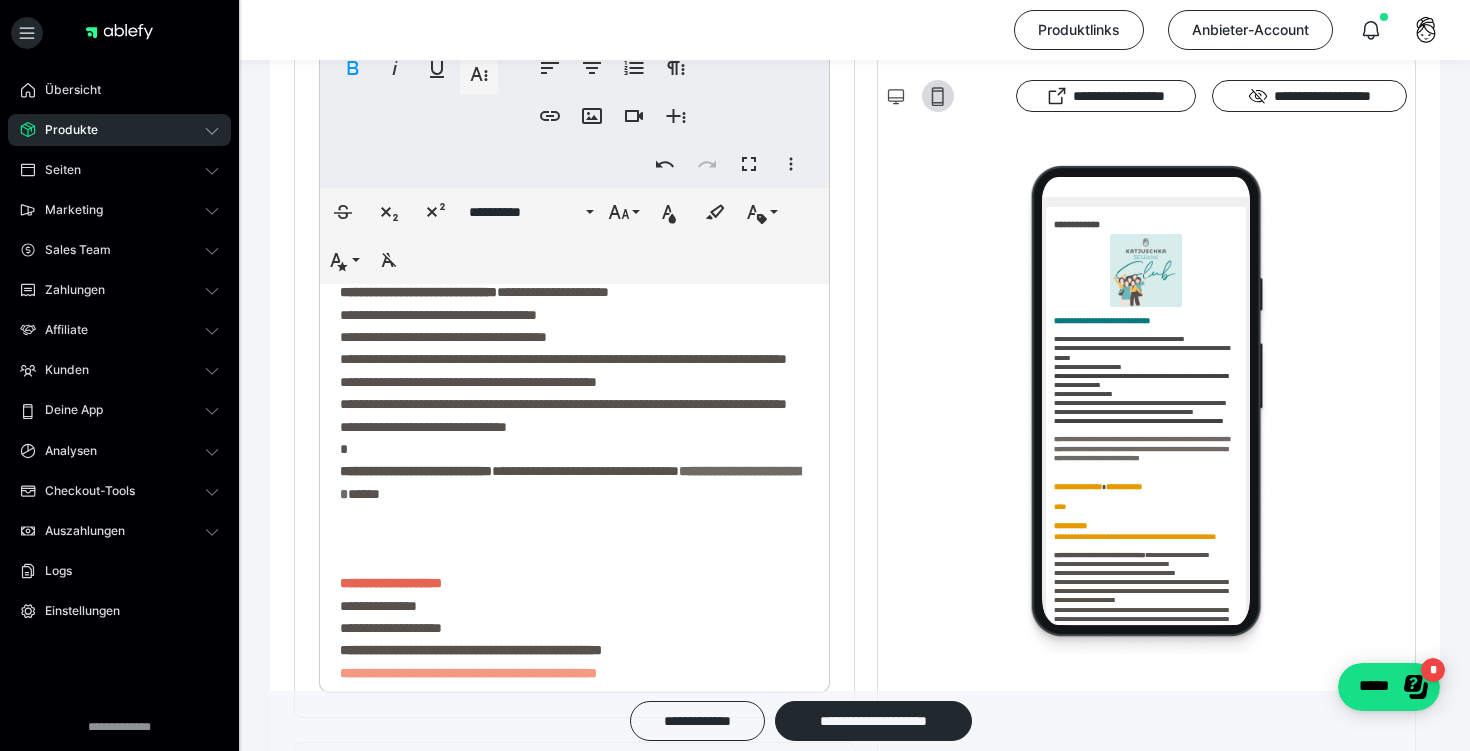 click on "**********" at bounding box center (574, 346) 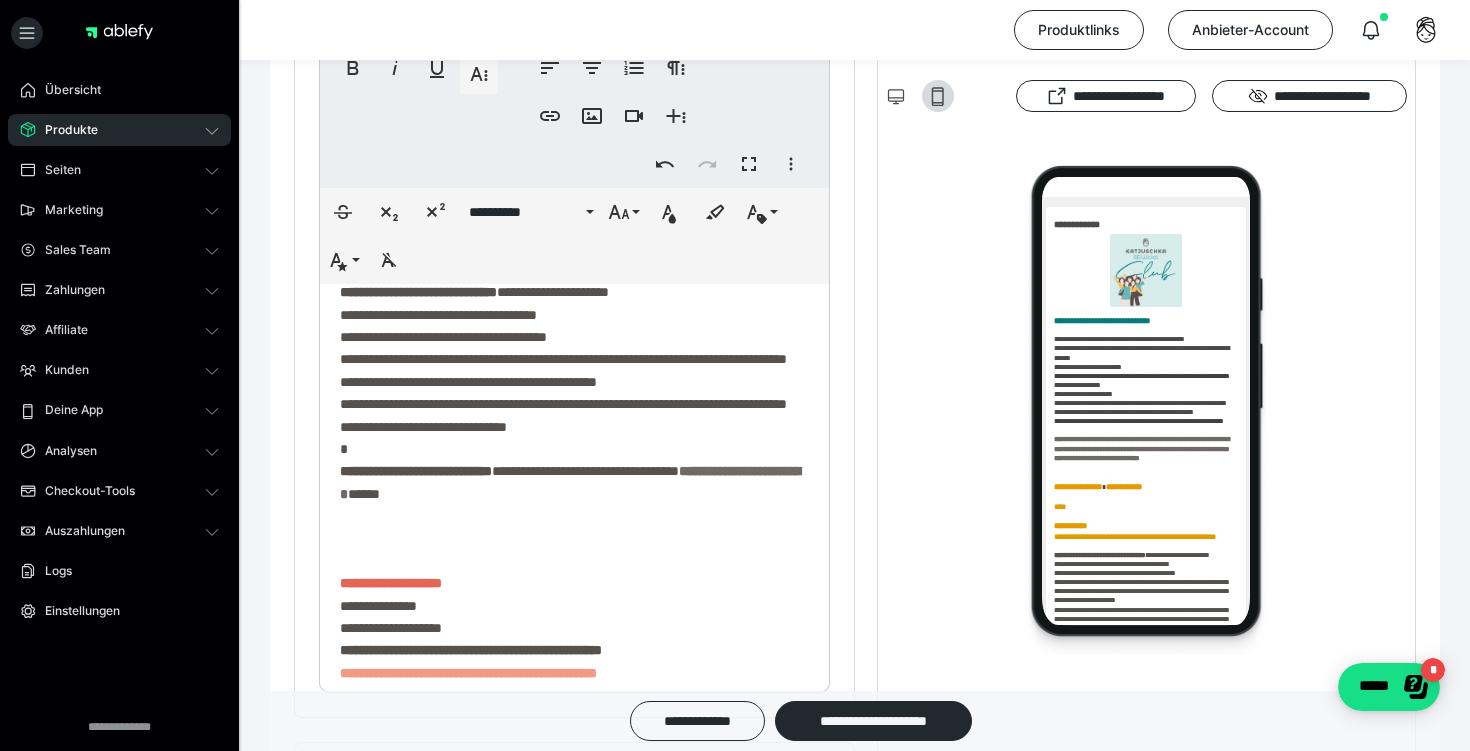 click on "**********" at bounding box center (563, 370) 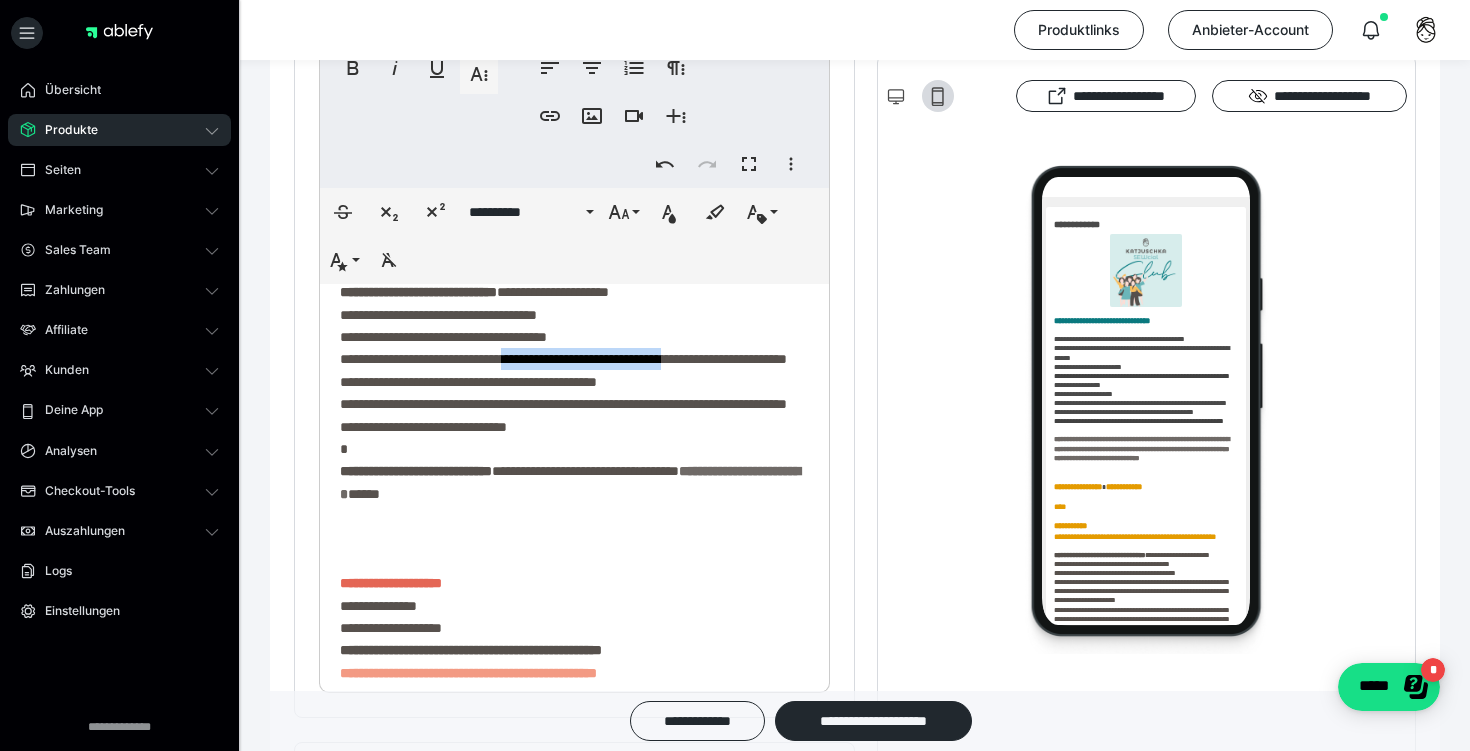 drag, startPoint x: 808, startPoint y: 410, endPoint x: 568, endPoint y: 410, distance: 240 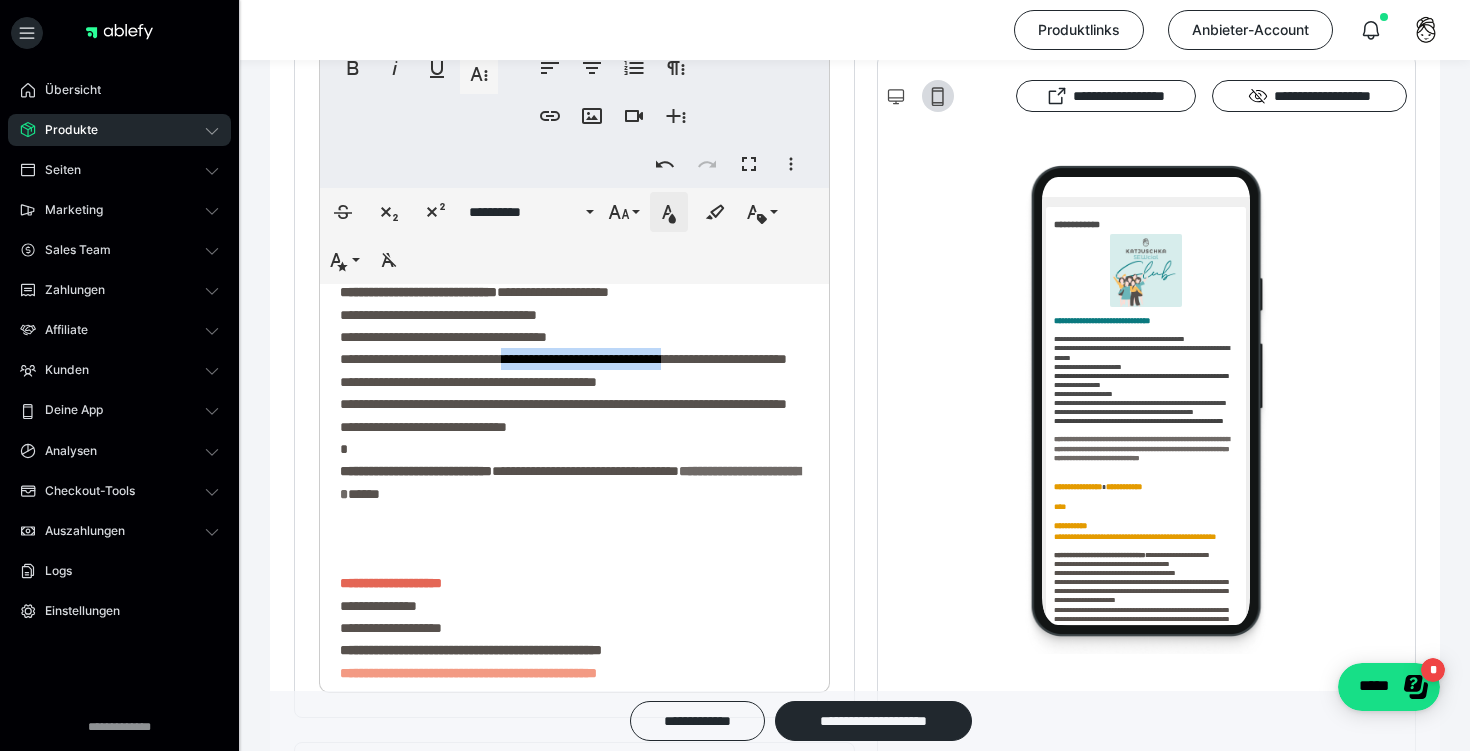click 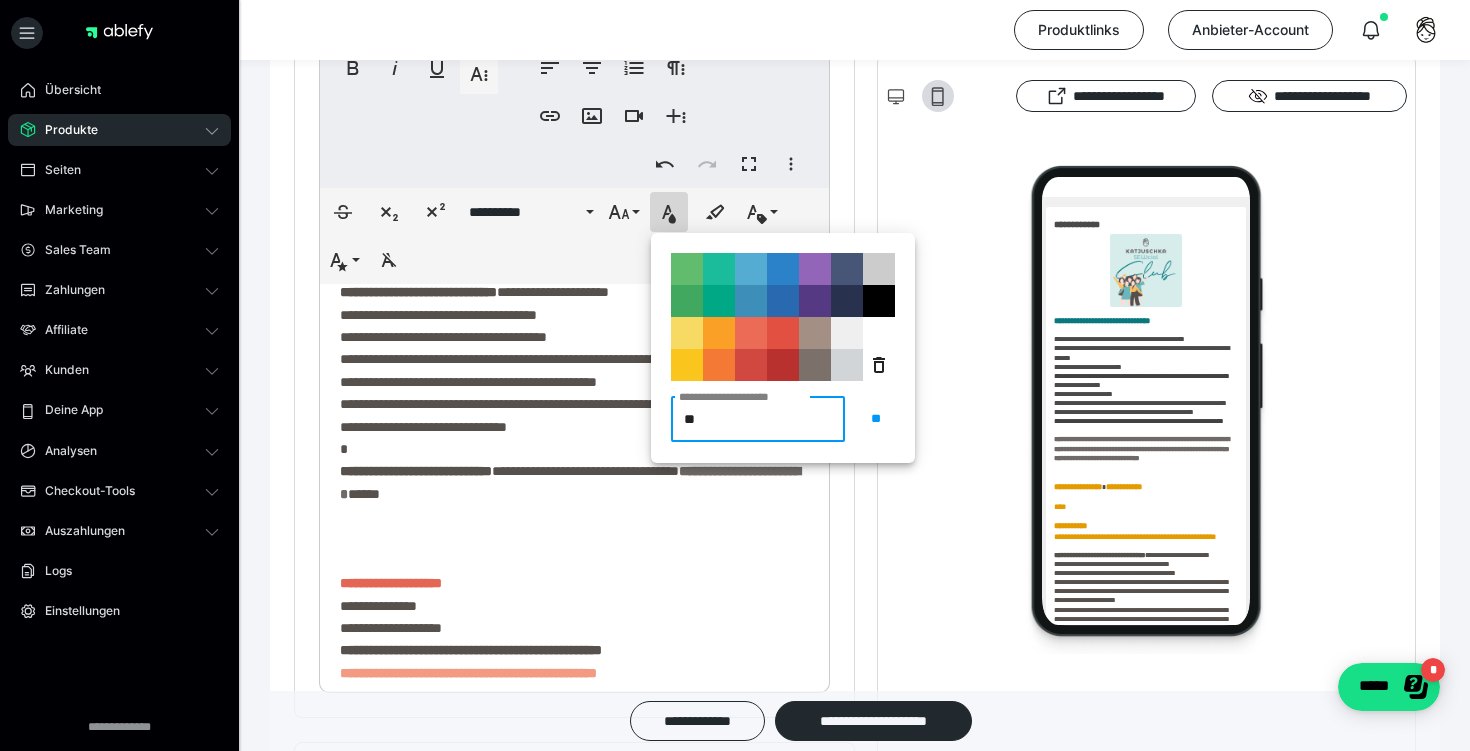 type on "*******" 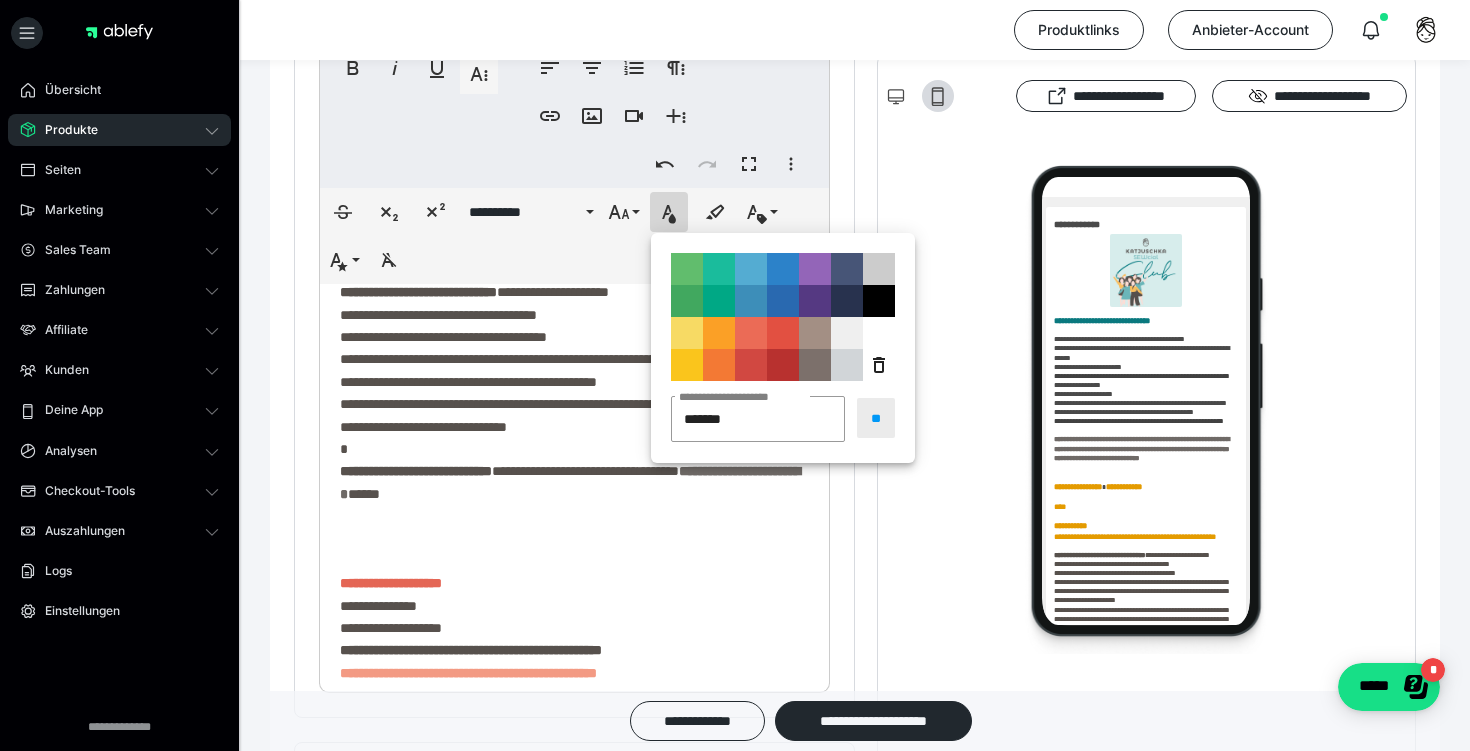 click on "**" at bounding box center [876, 418] 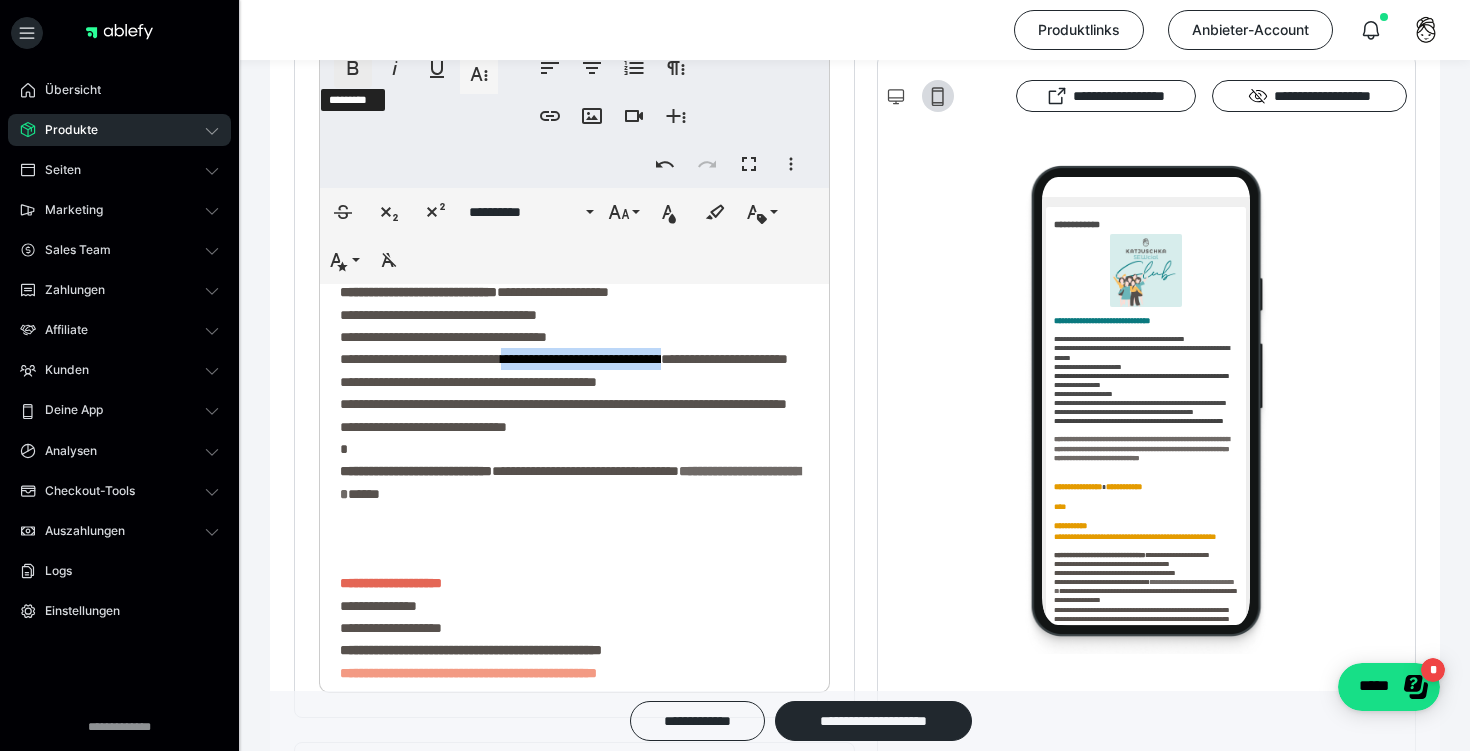 click 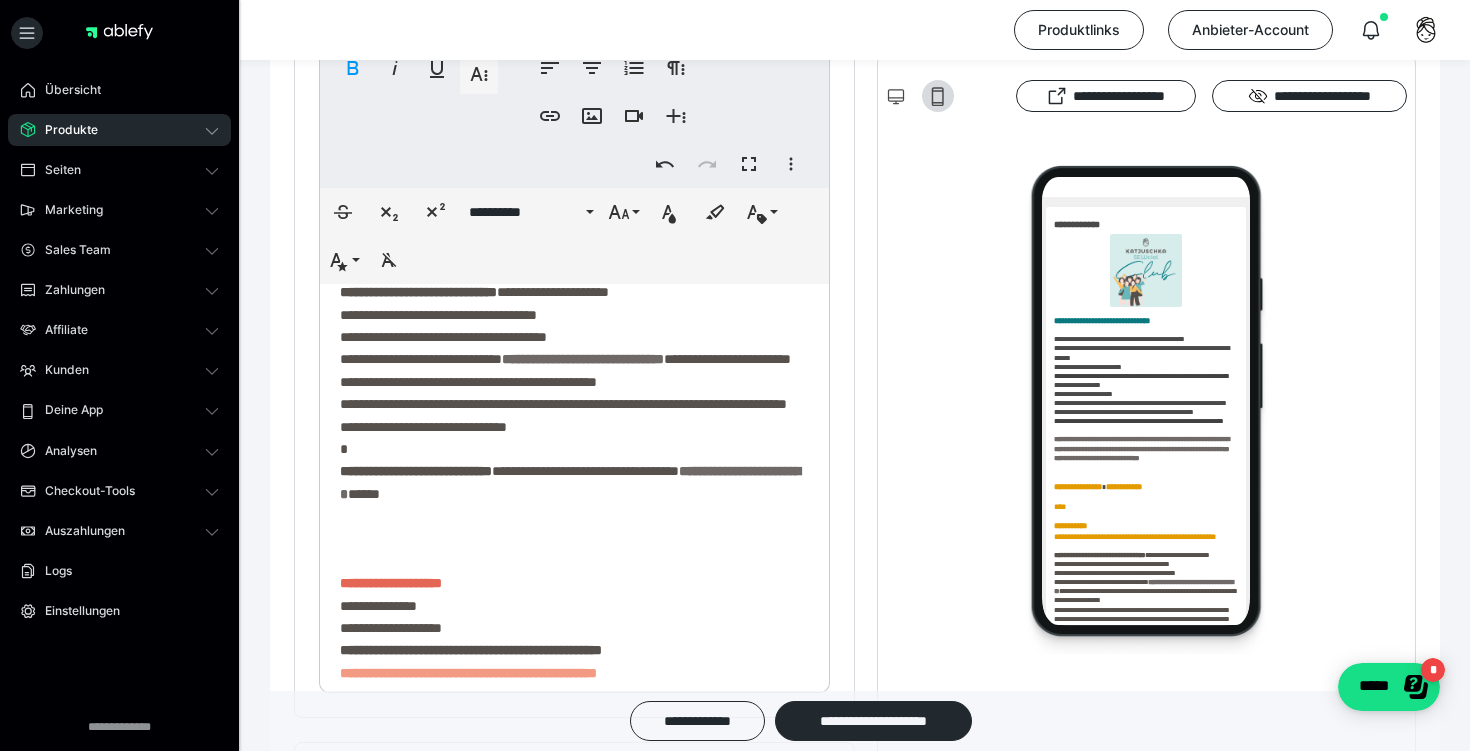 click on "**********" at bounding box center (421, 359) 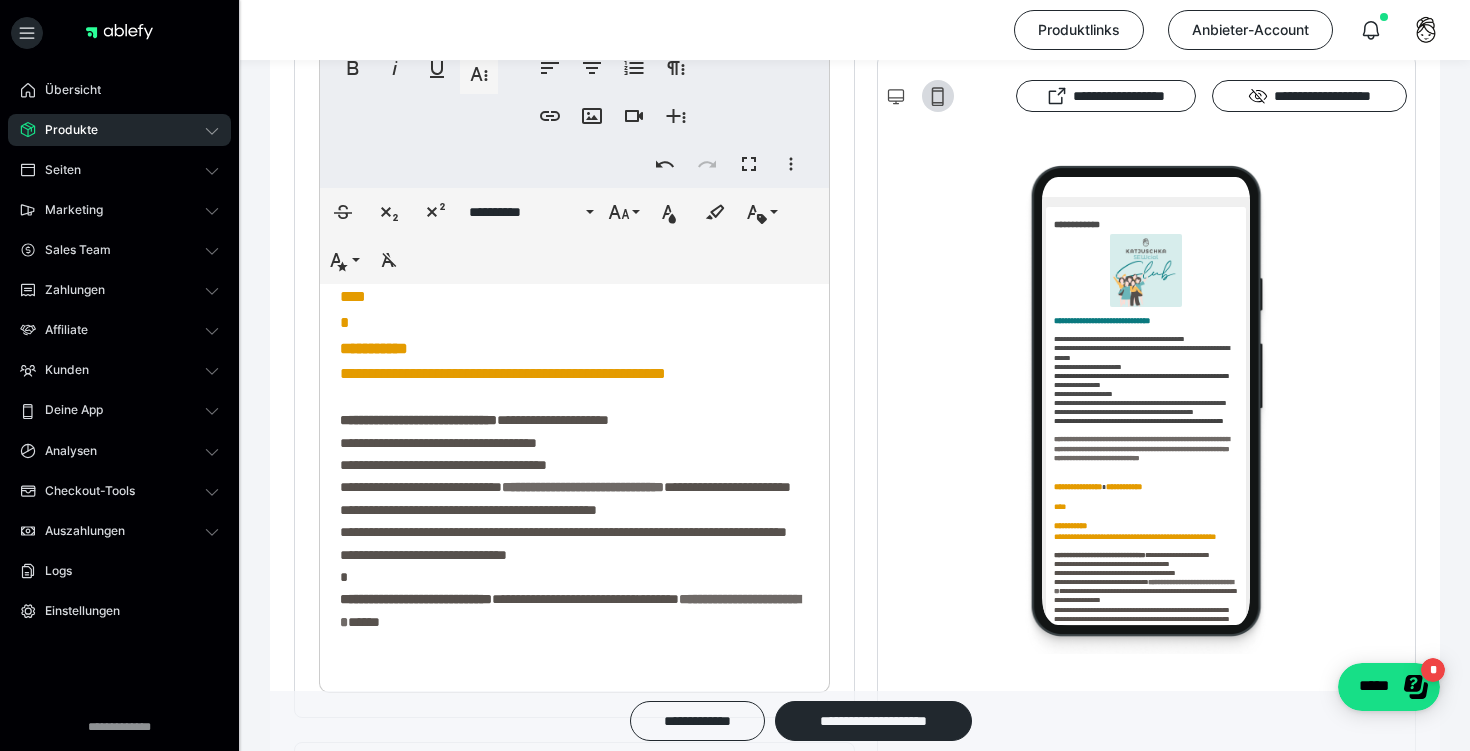 scroll, scrollTop: 460, scrollLeft: 0, axis: vertical 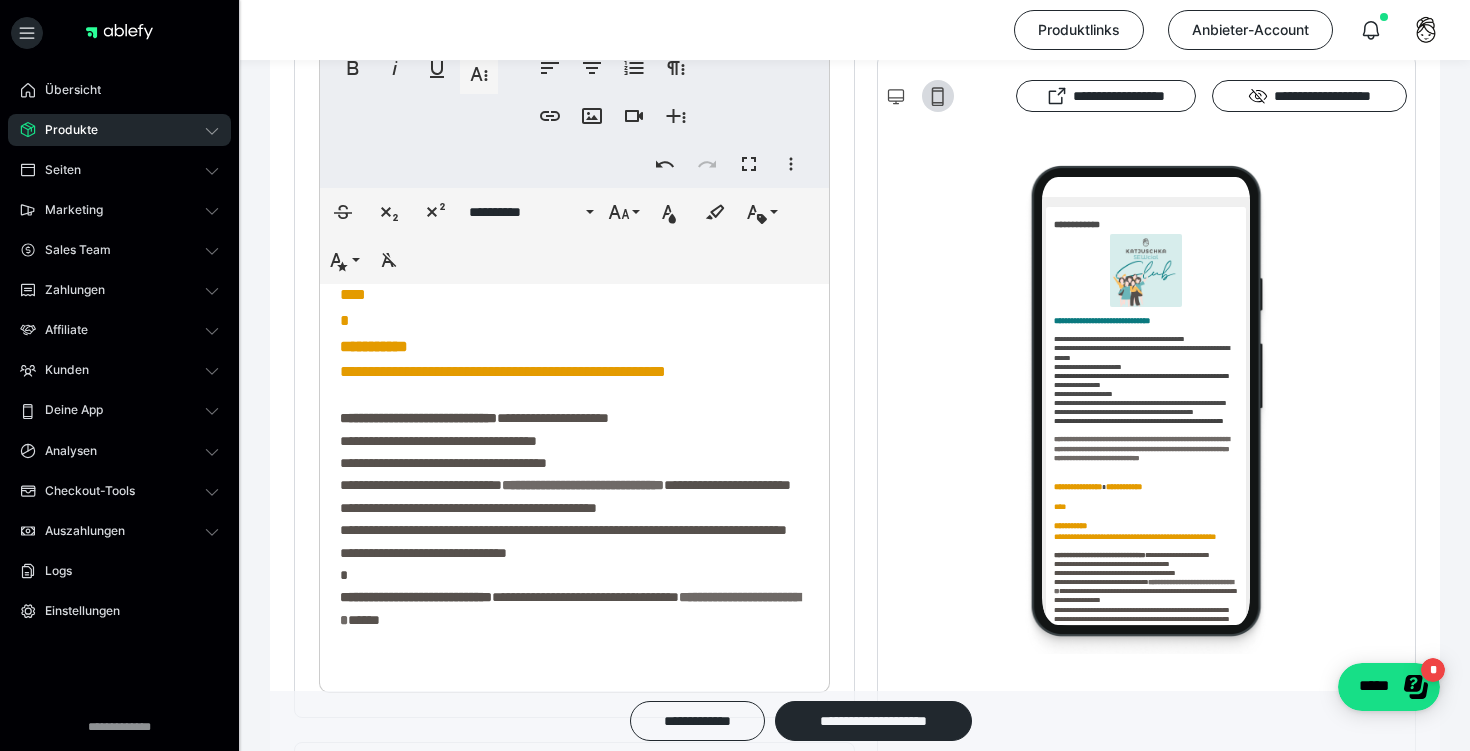 click on "**********" at bounding box center (574, 472) 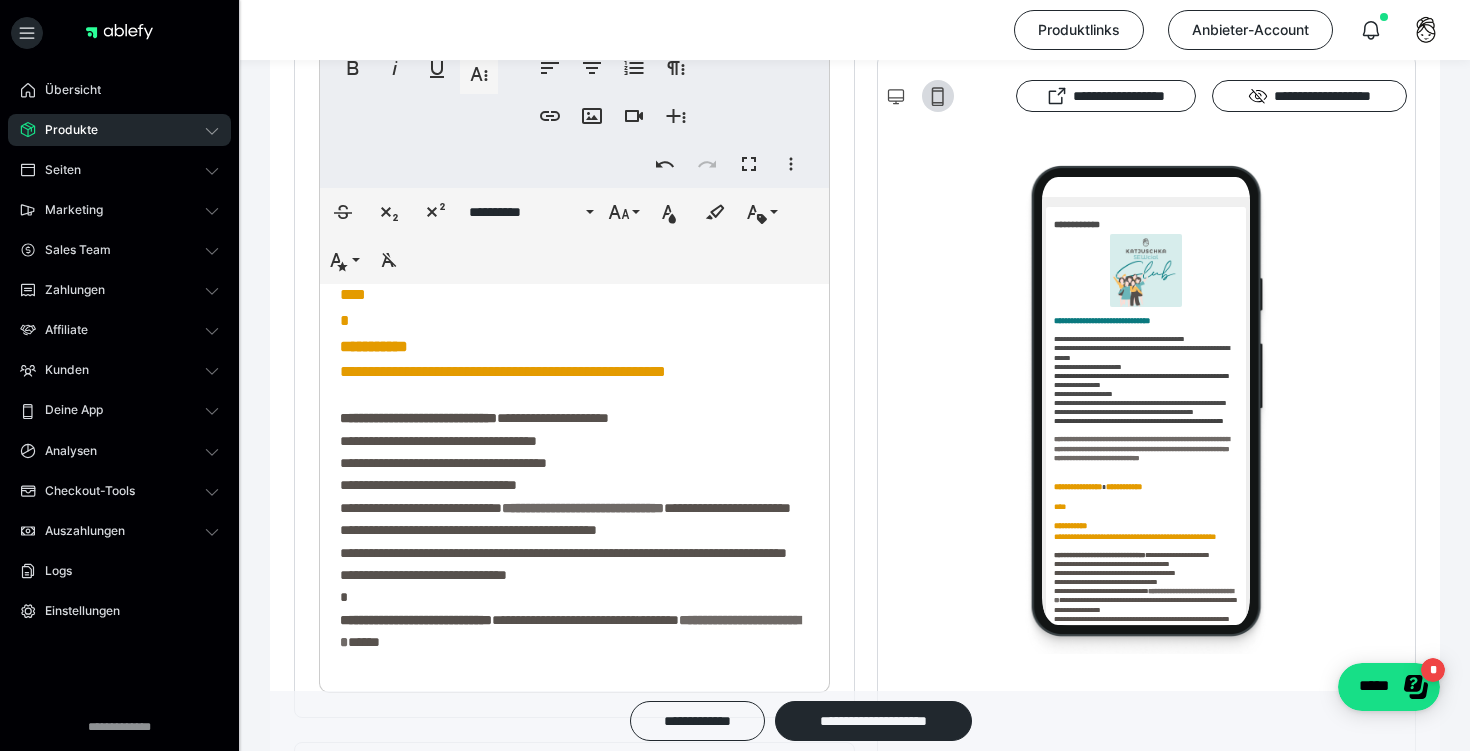 click on "**********" at bounding box center [428, 485] 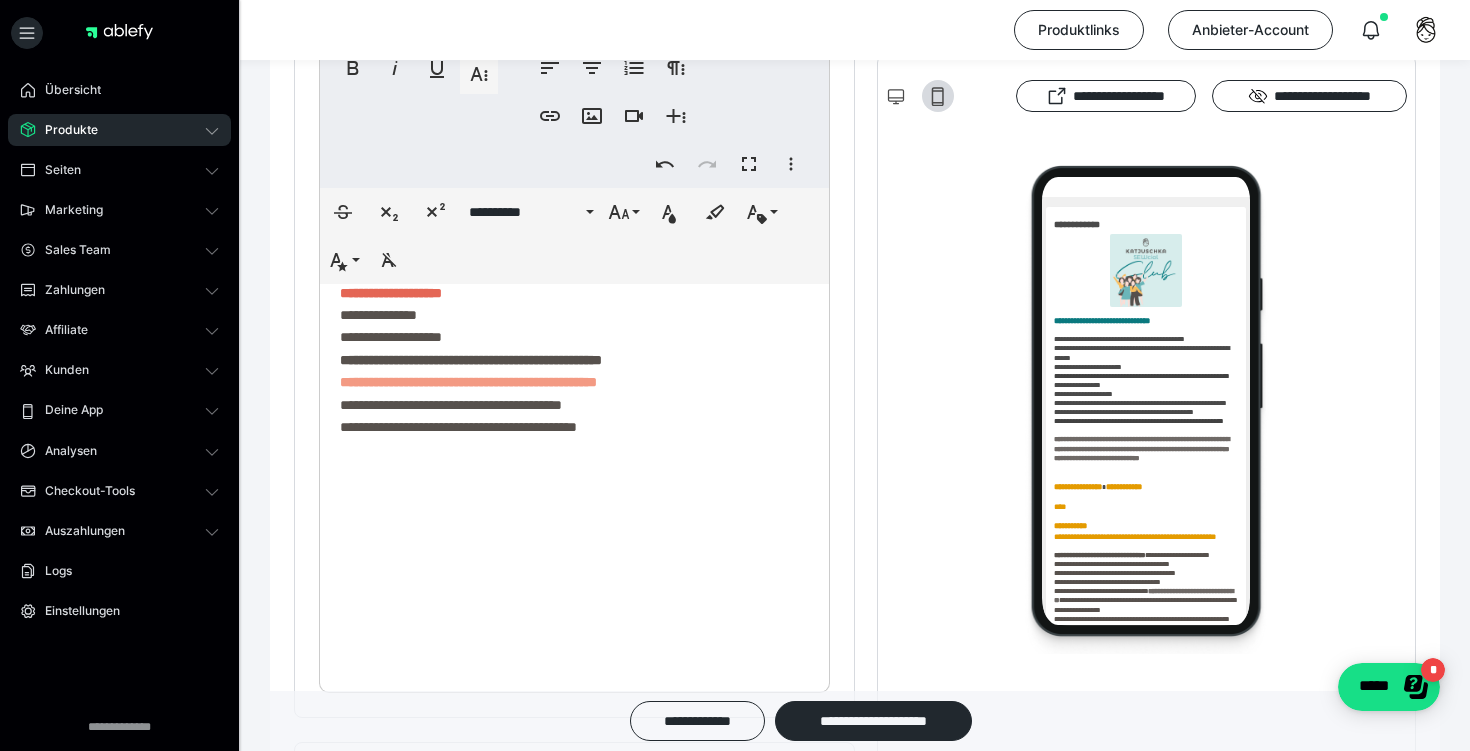 scroll, scrollTop: 921, scrollLeft: 0, axis: vertical 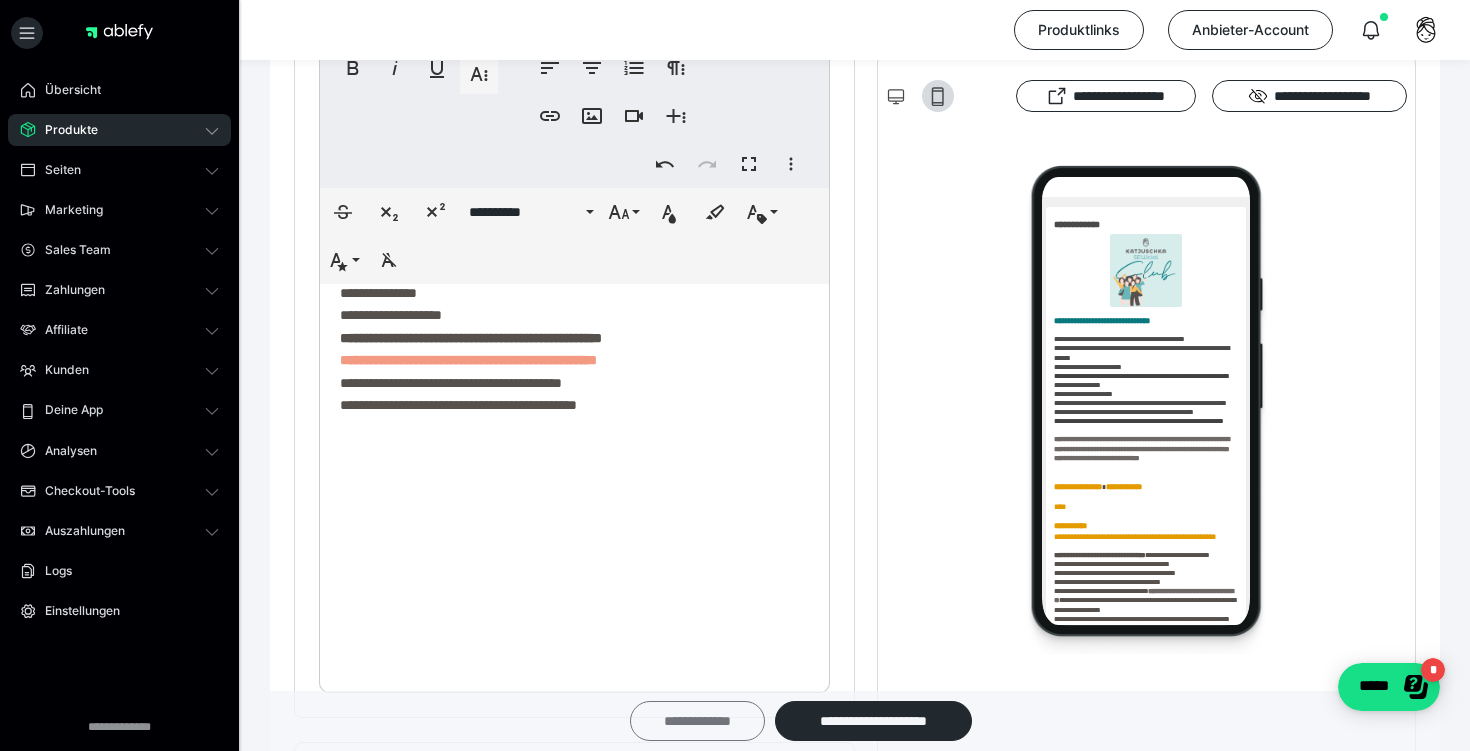 click on "**********" at bounding box center [697, 721] 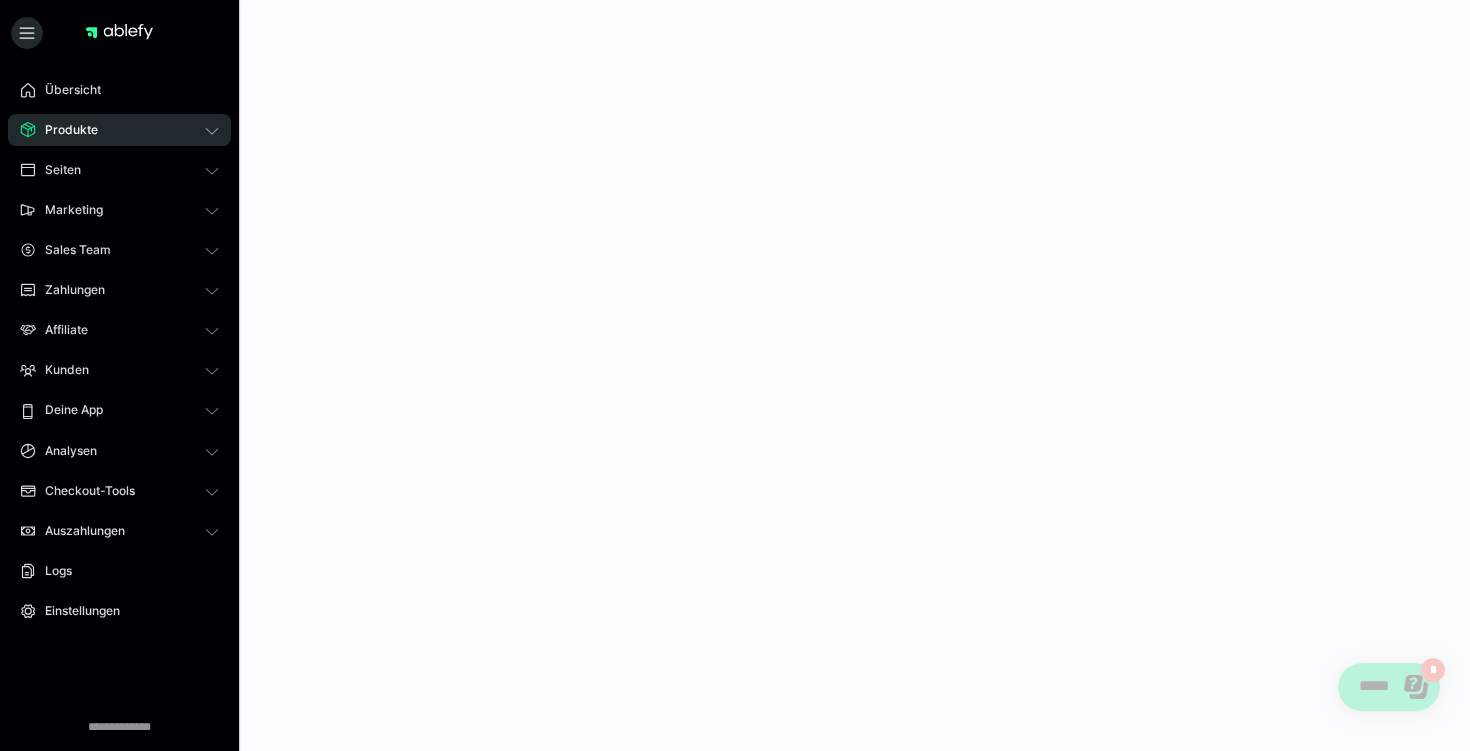 scroll, scrollTop: 0, scrollLeft: 0, axis: both 